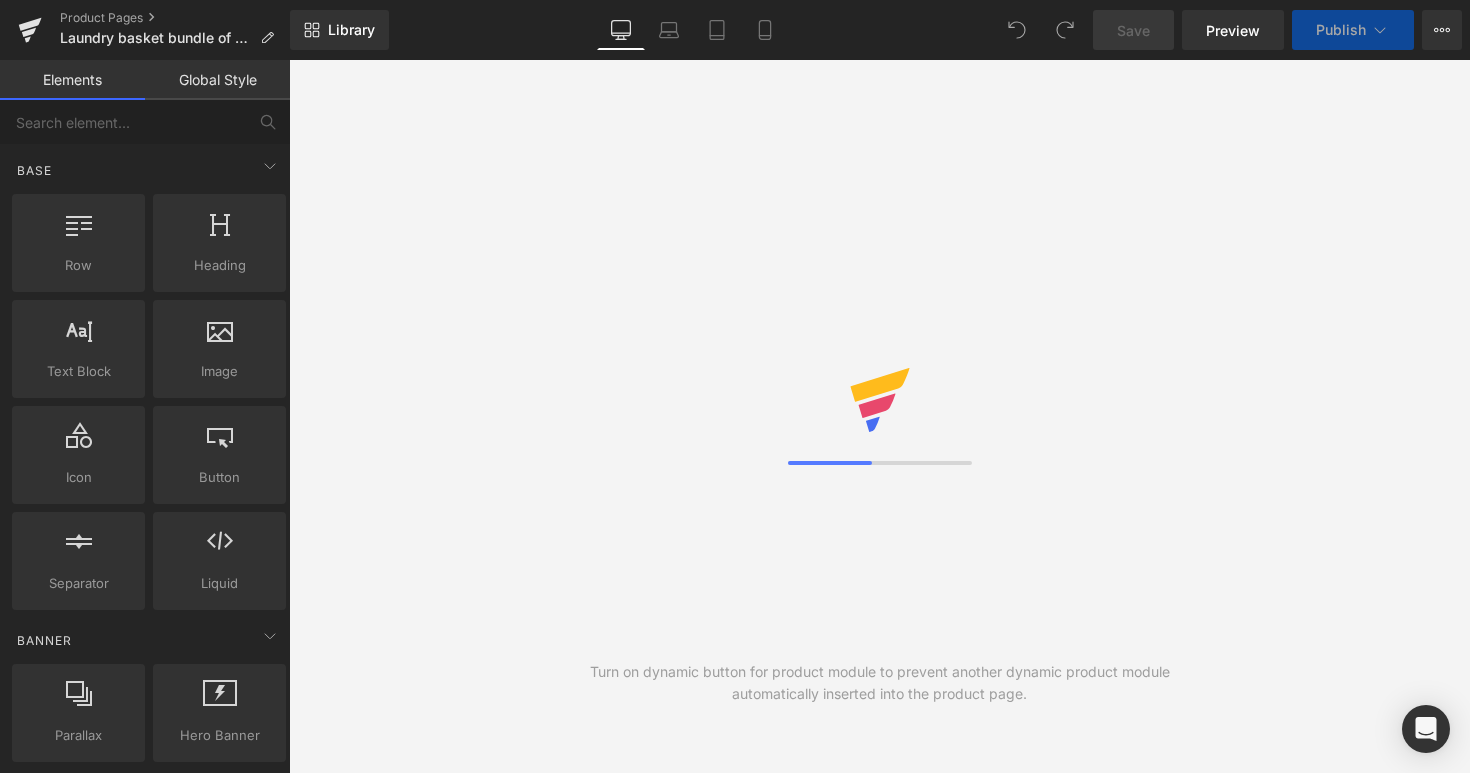 scroll, scrollTop: 0, scrollLeft: 0, axis: both 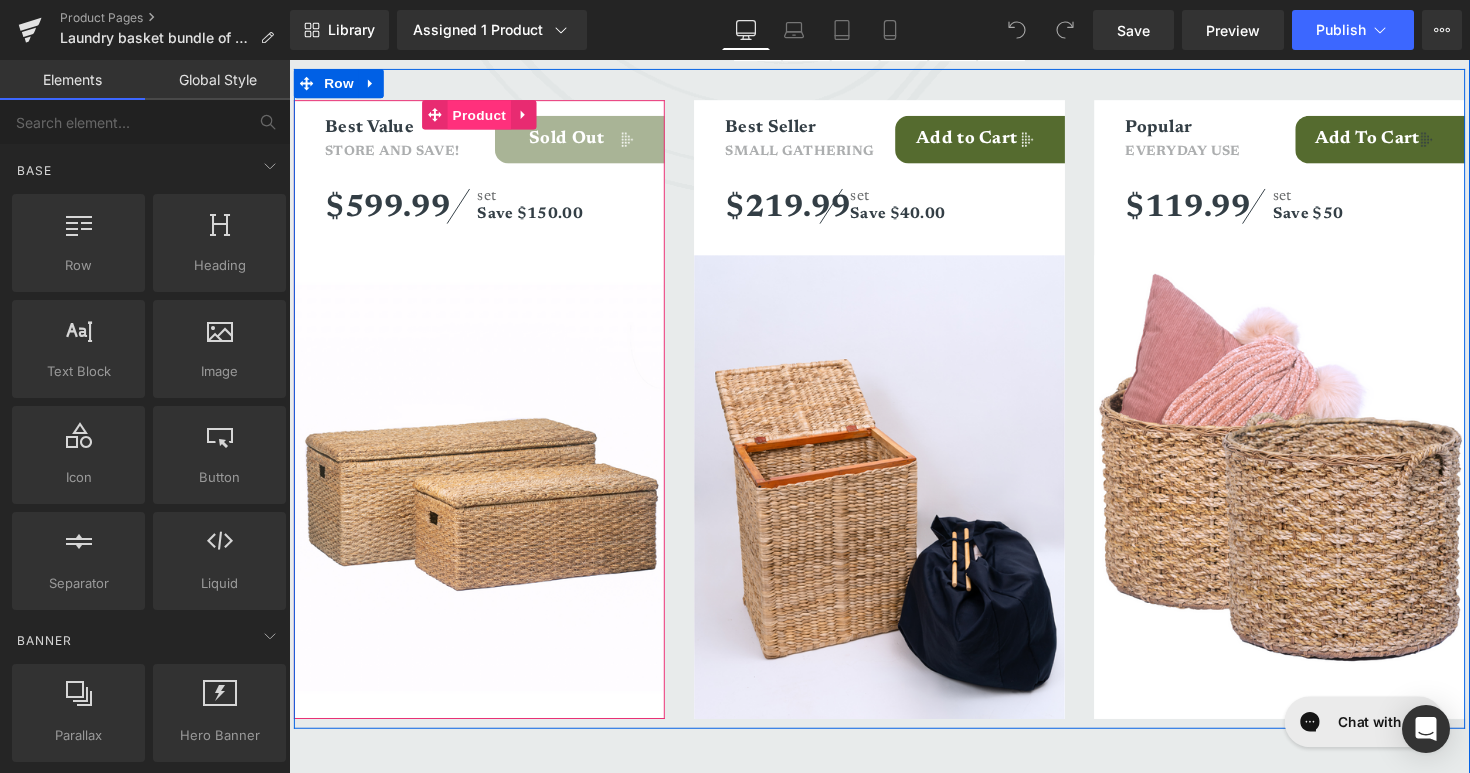 click on "Product" at bounding box center [483, 116] 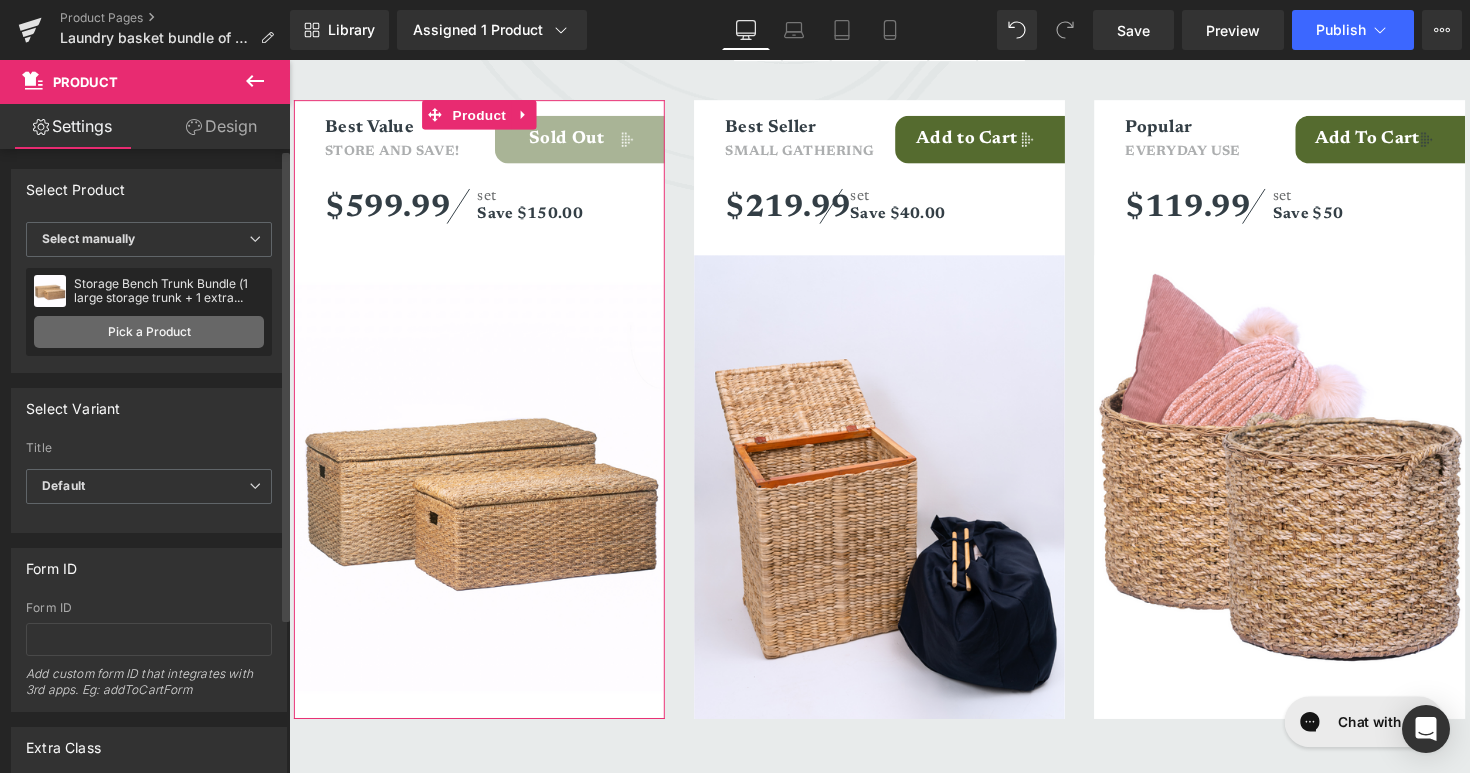 click on "Pick a Product" at bounding box center [149, 332] 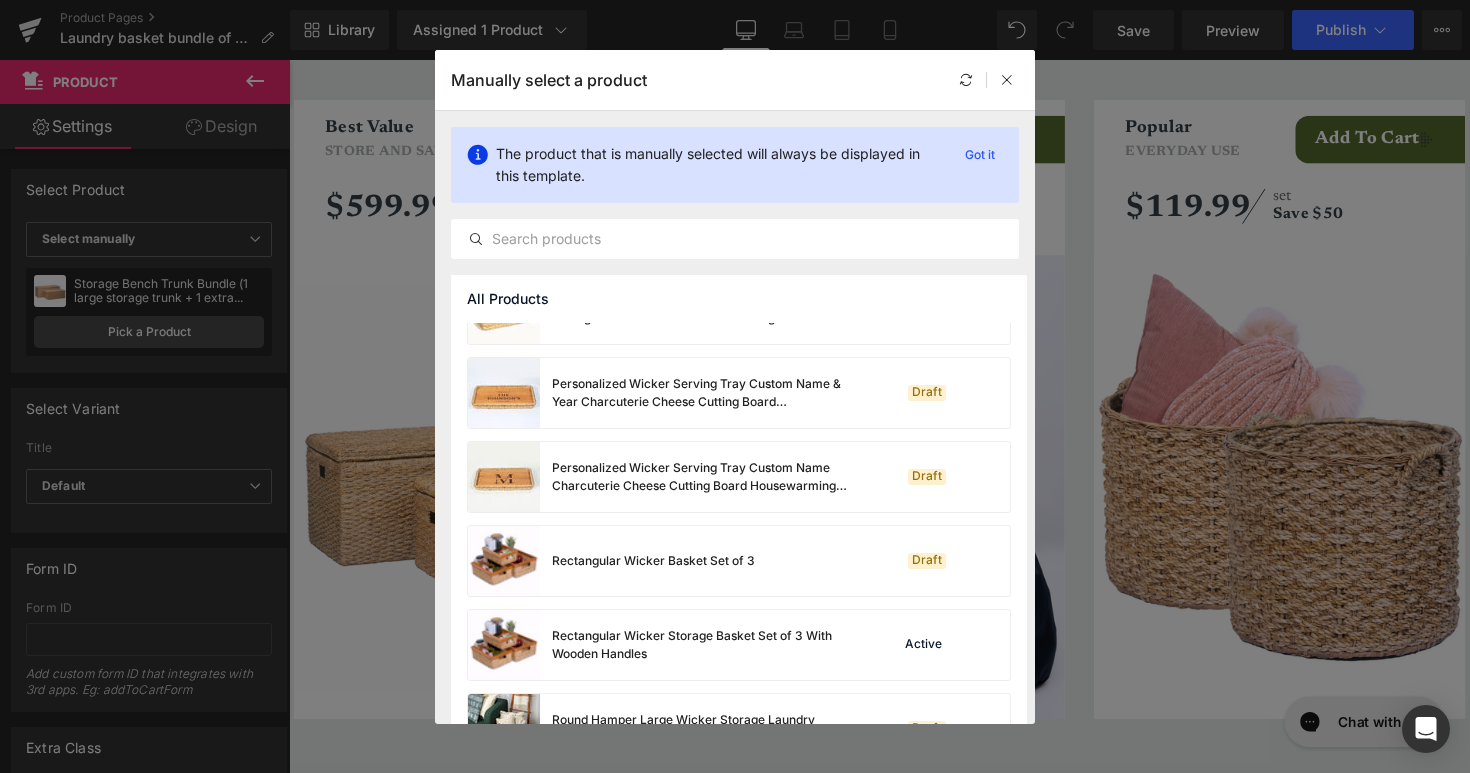 scroll, scrollTop: 533, scrollLeft: 0, axis: vertical 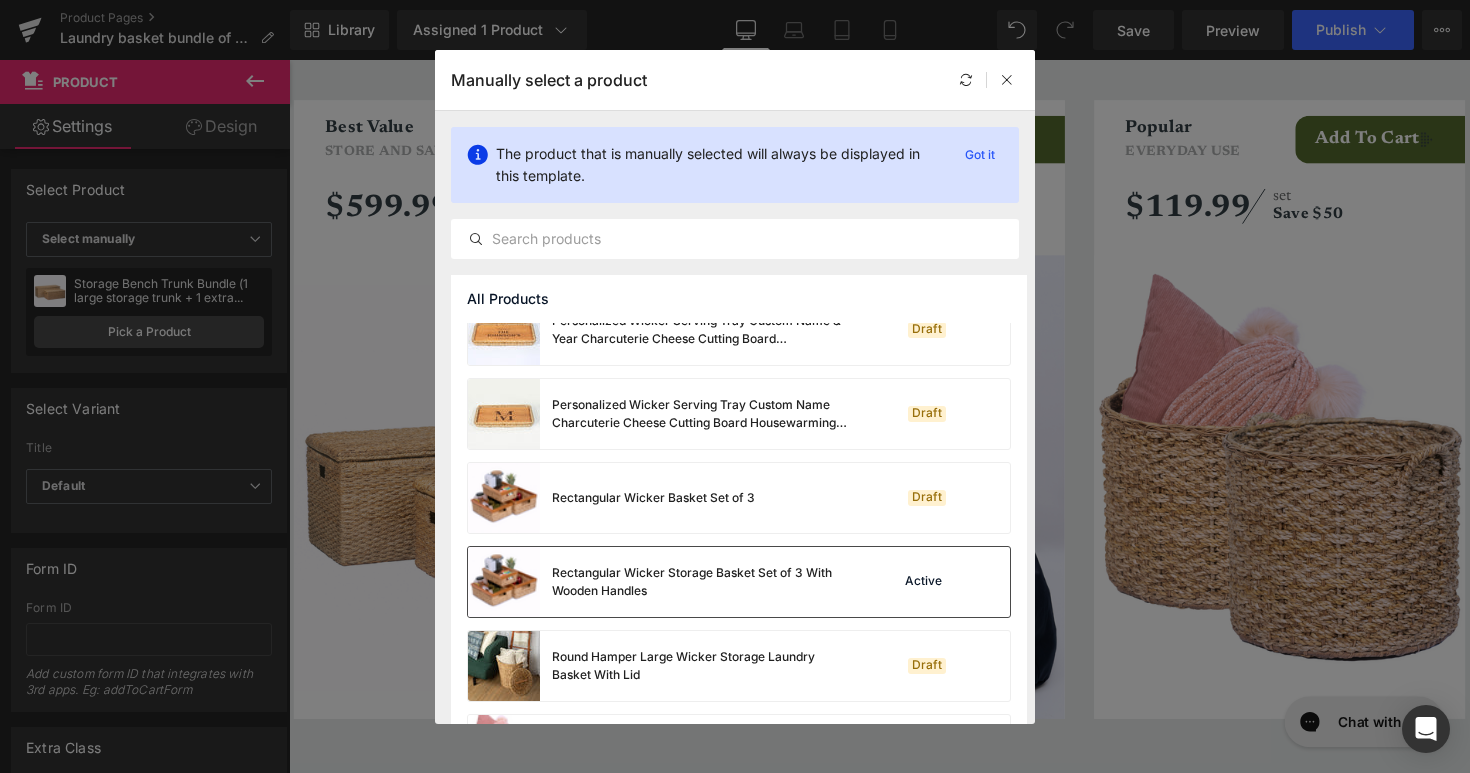 click on "Rectangular Wicker Storage Basket Set of 3 With Wooden Handles" at bounding box center (702, 582) 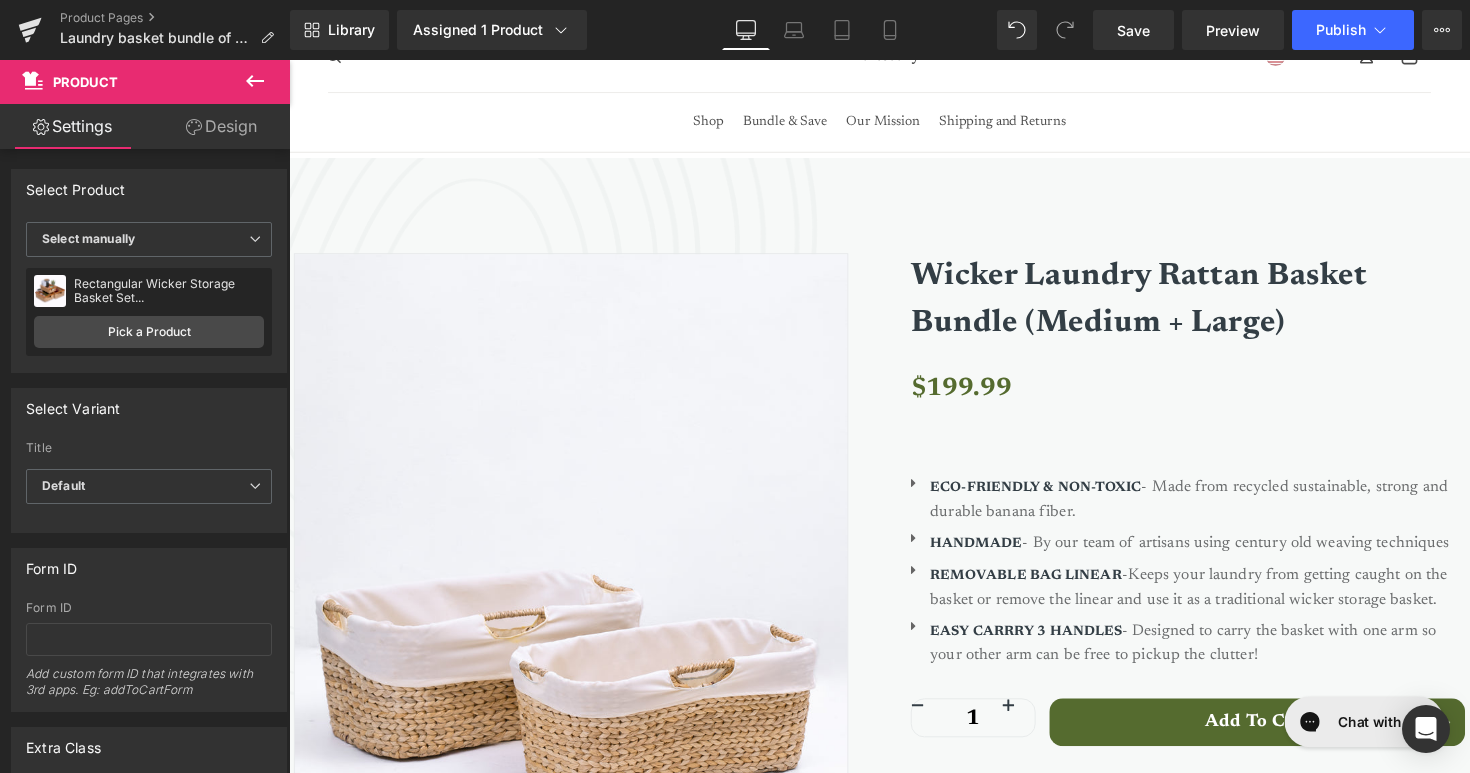 scroll, scrollTop: 0, scrollLeft: 0, axis: both 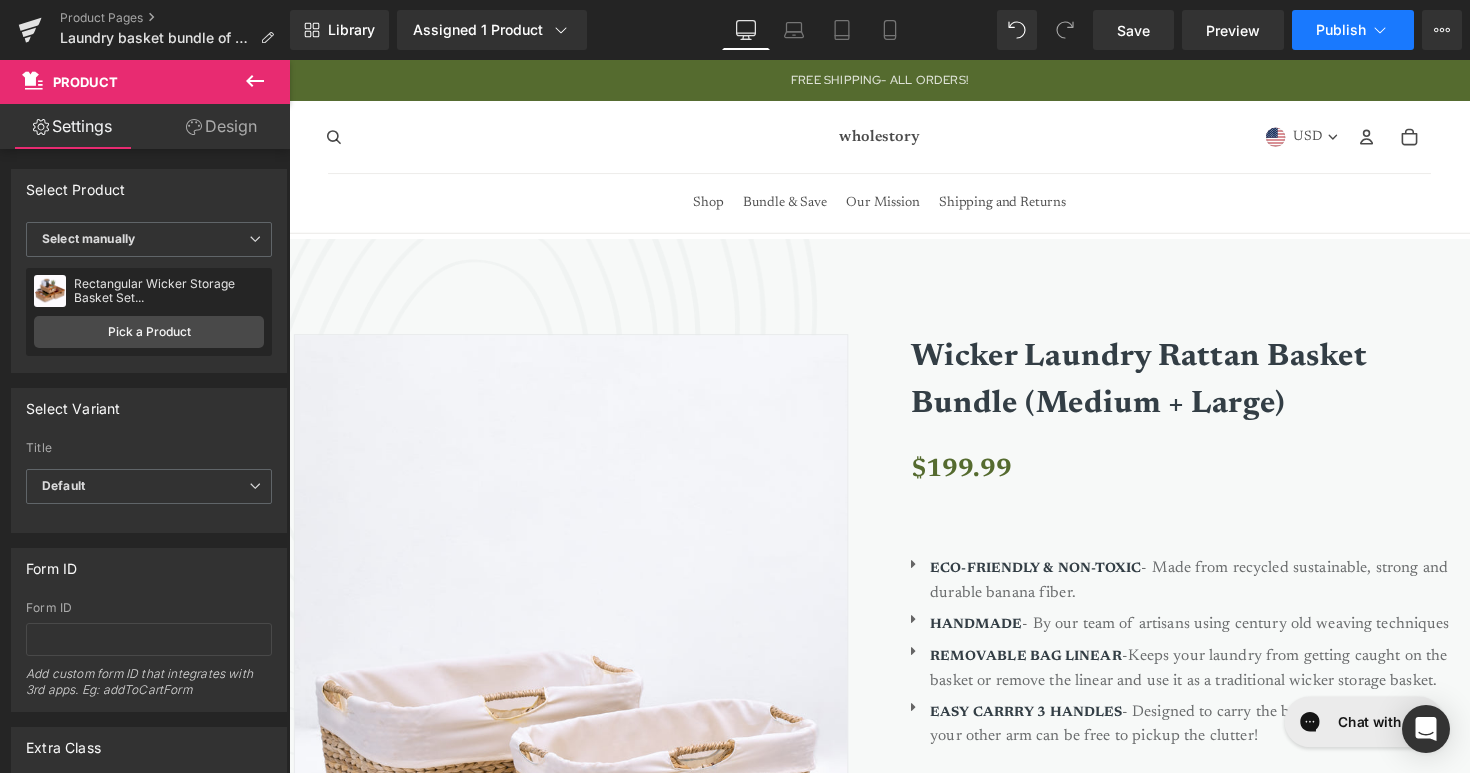 click on "Publish" at bounding box center [1353, 30] 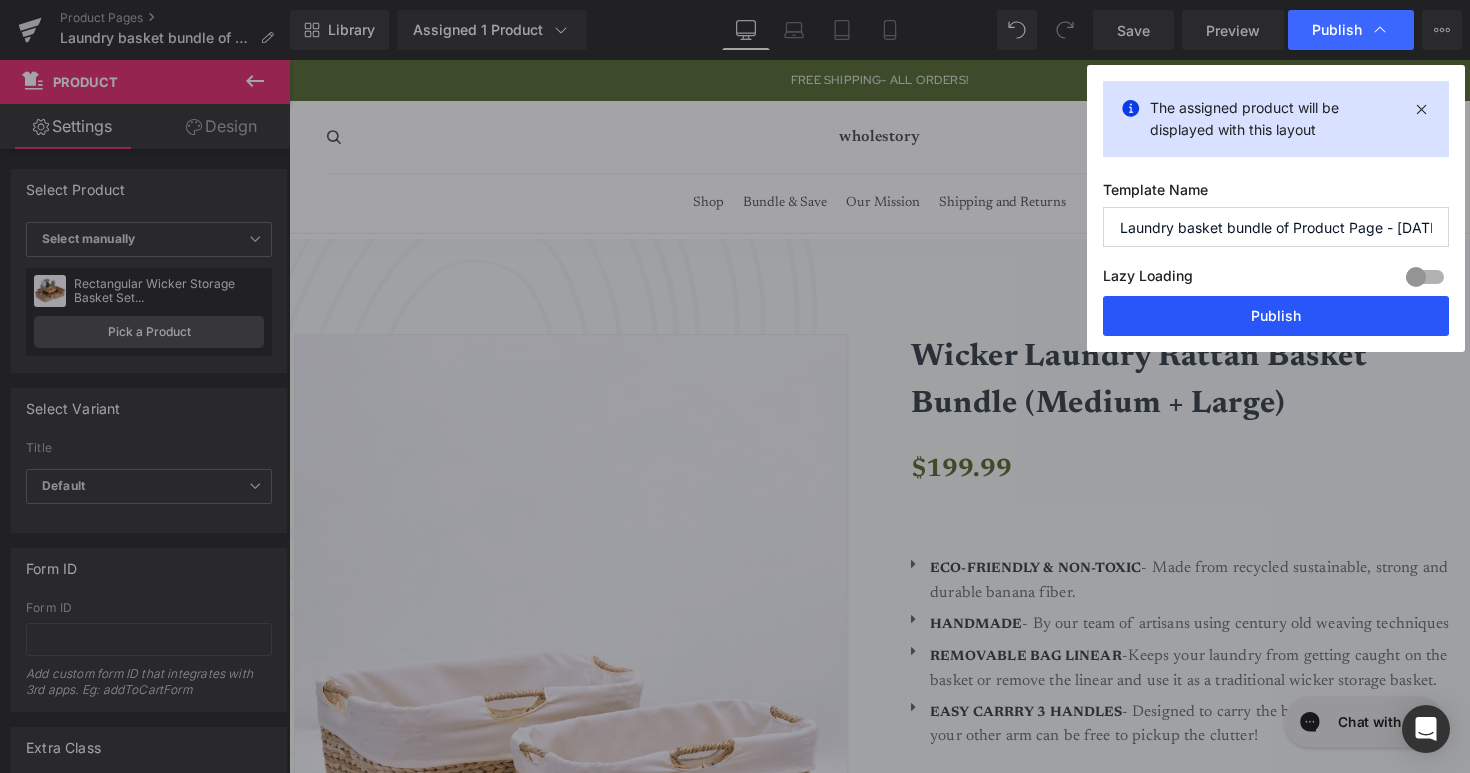 click on "Publish" at bounding box center (1276, 316) 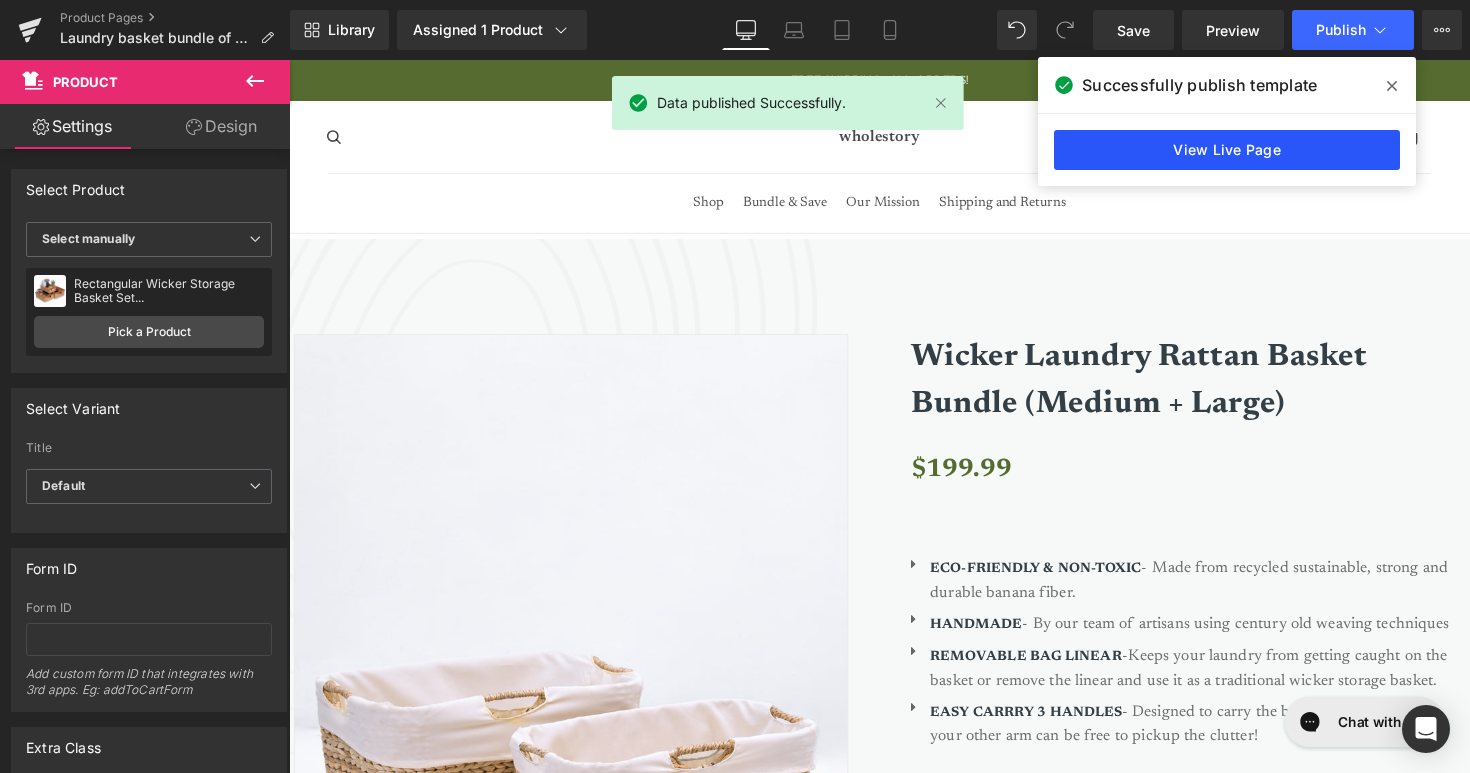 click on "View Live Page" at bounding box center [1227, 150] 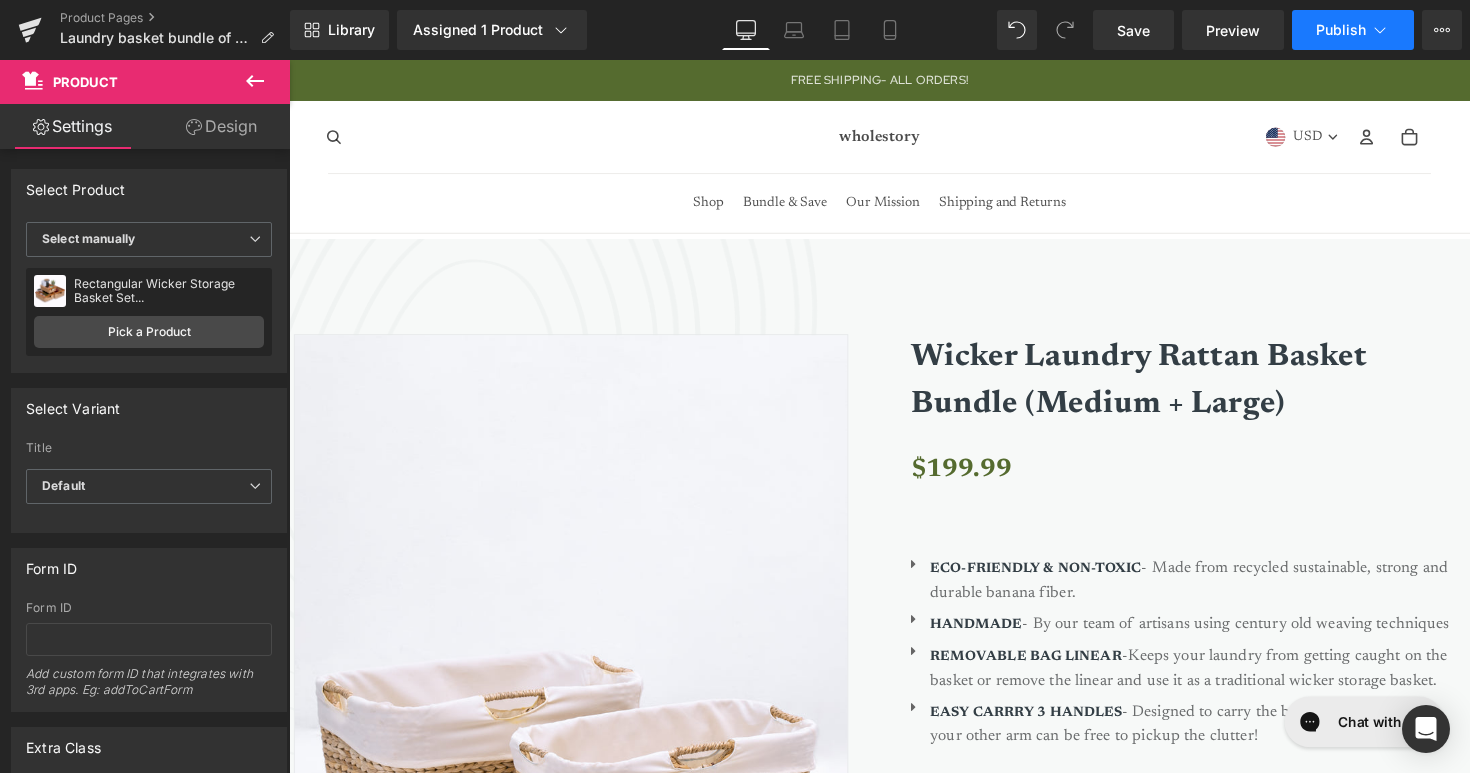 click on "Publish" at bounding box center [1341, 30] 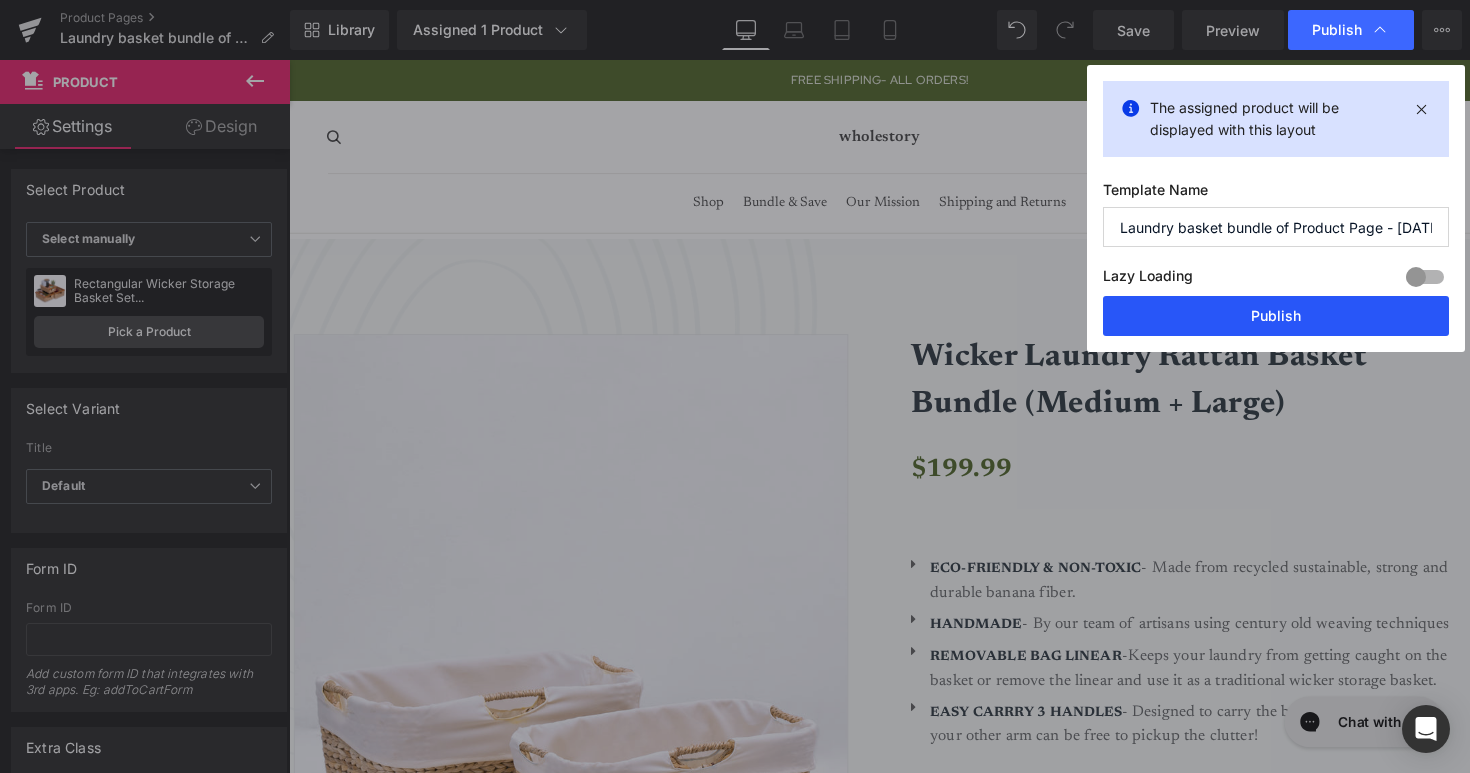 click on "Publish" at bounding box center [1276, 316] 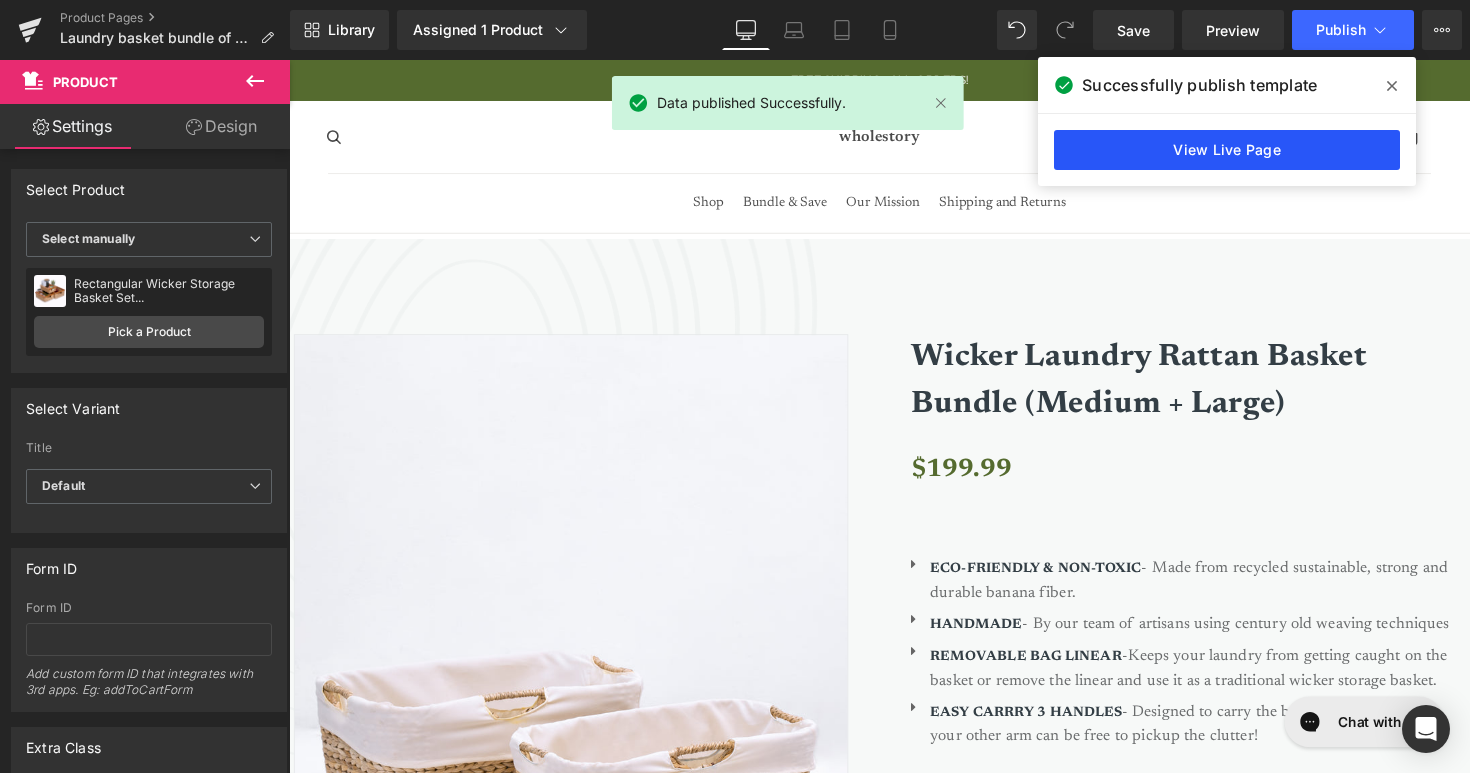 click on "View Live Page" at bounding box center [1227, 150] 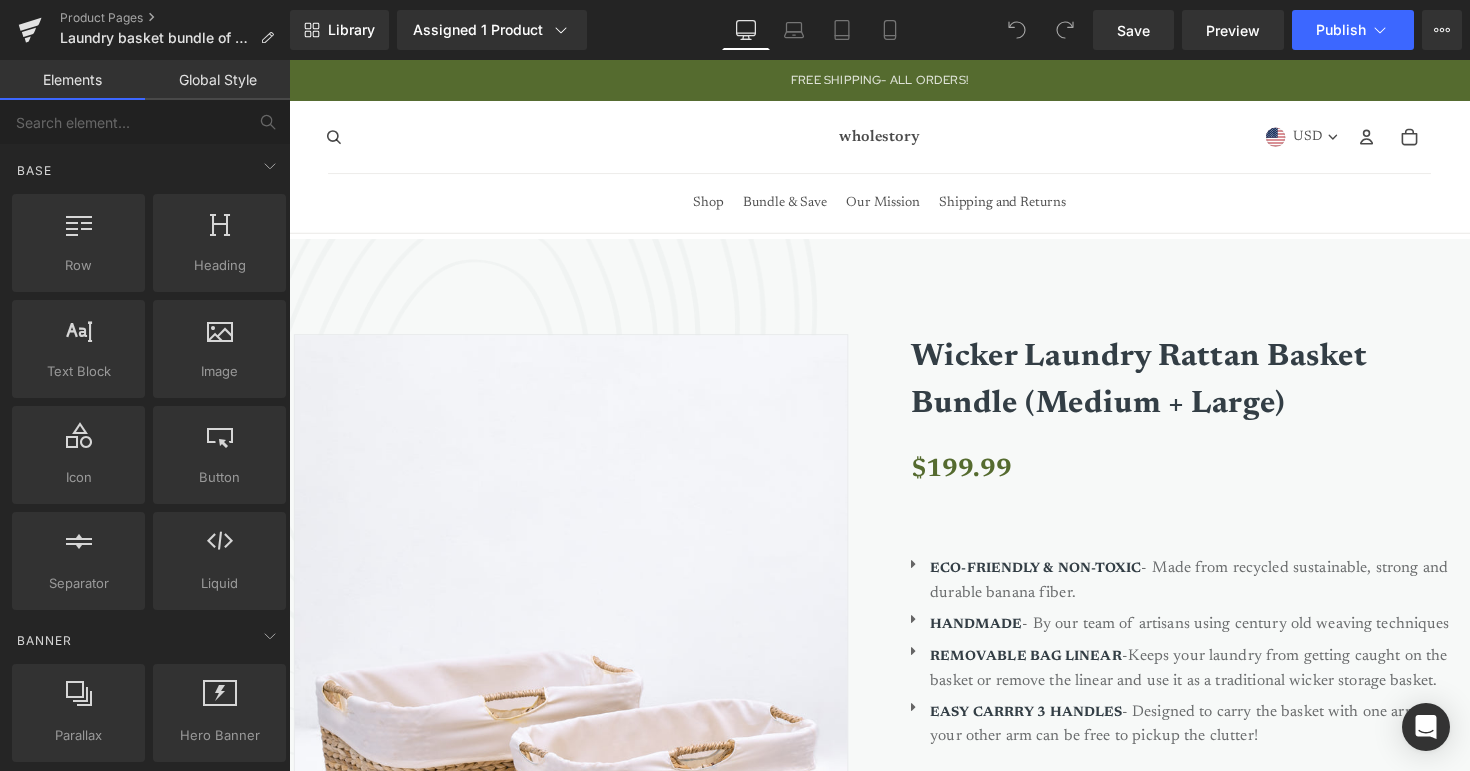 scroll, scrollTop: 0, scrollLeft: 0, axis: both 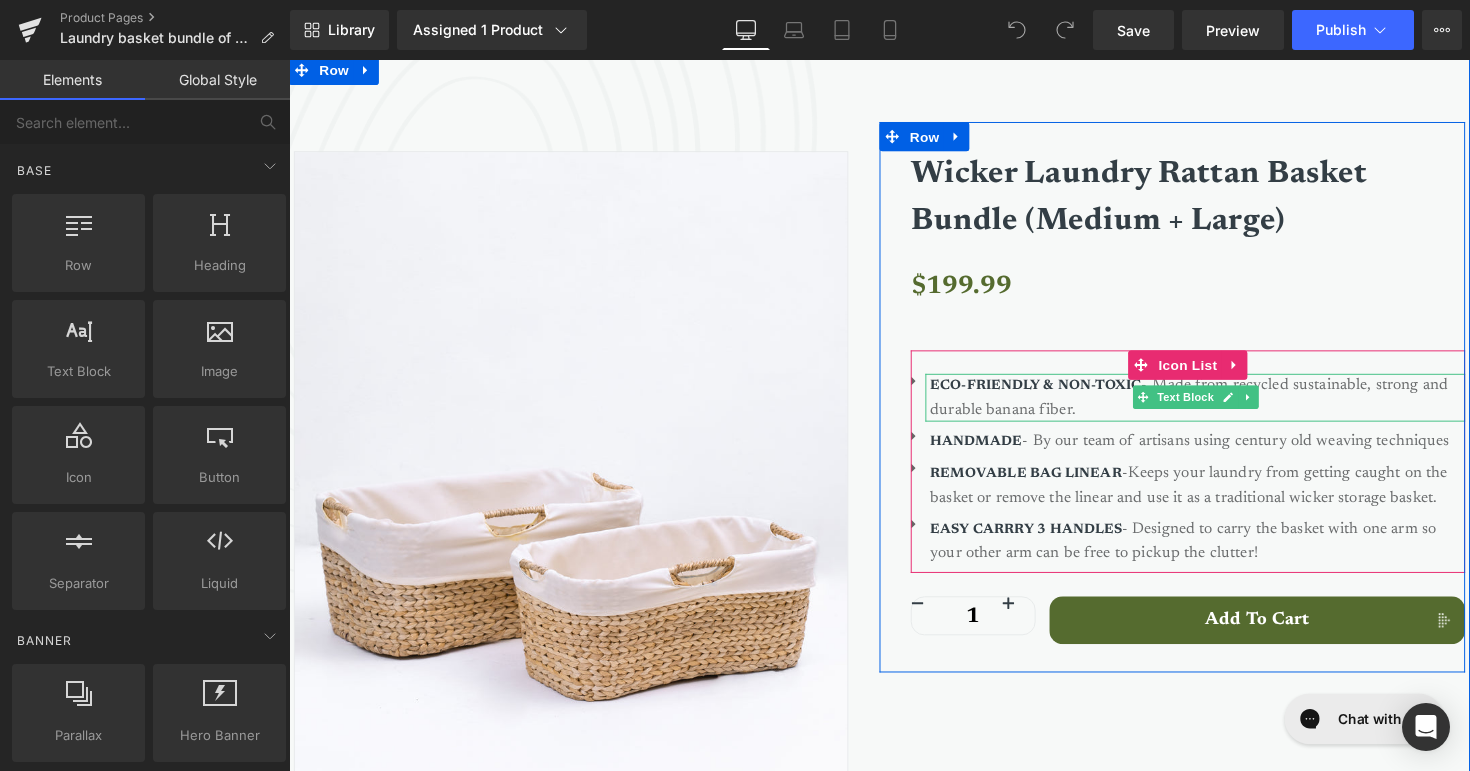 click on "ECO-FRIENDLY & NON-TOXIC  - Made from recycled sustainable, strong and durable banana fiber." at bounding box center [1220, 406] 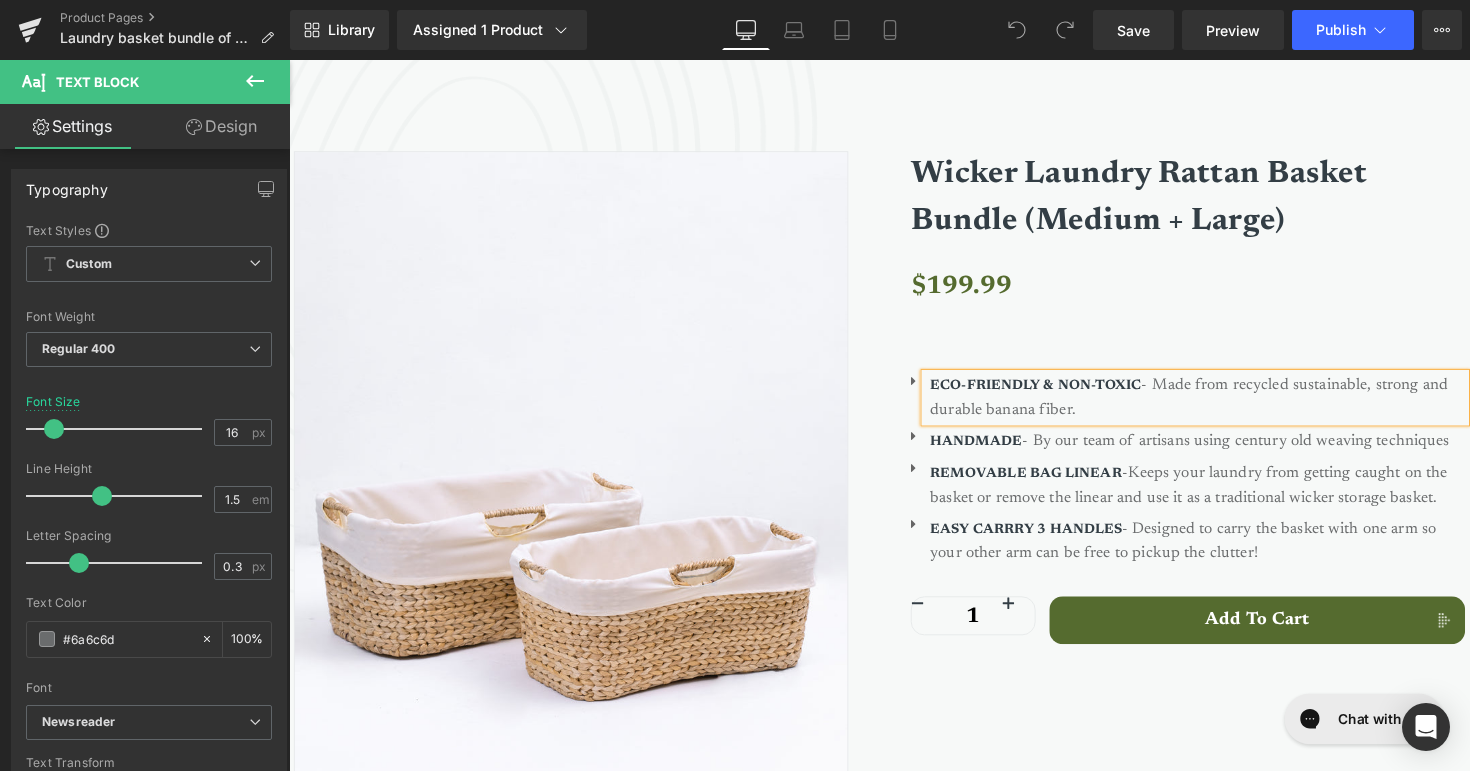 click on "ECO-FRIENDLY & NON-TOXIC  - Made from recycled sustainable, strong and durable banana fiber." at bounding box center [1220, 406] 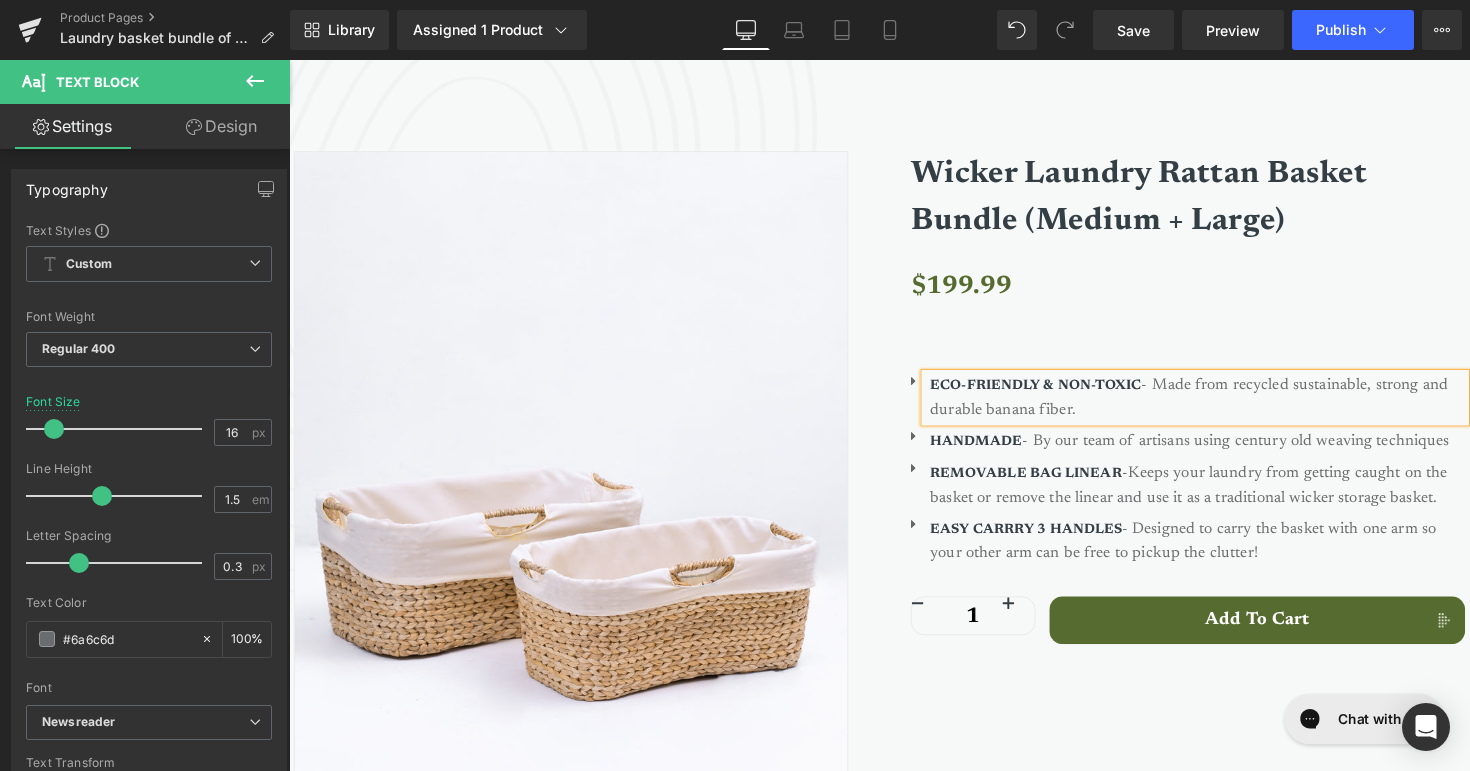 type 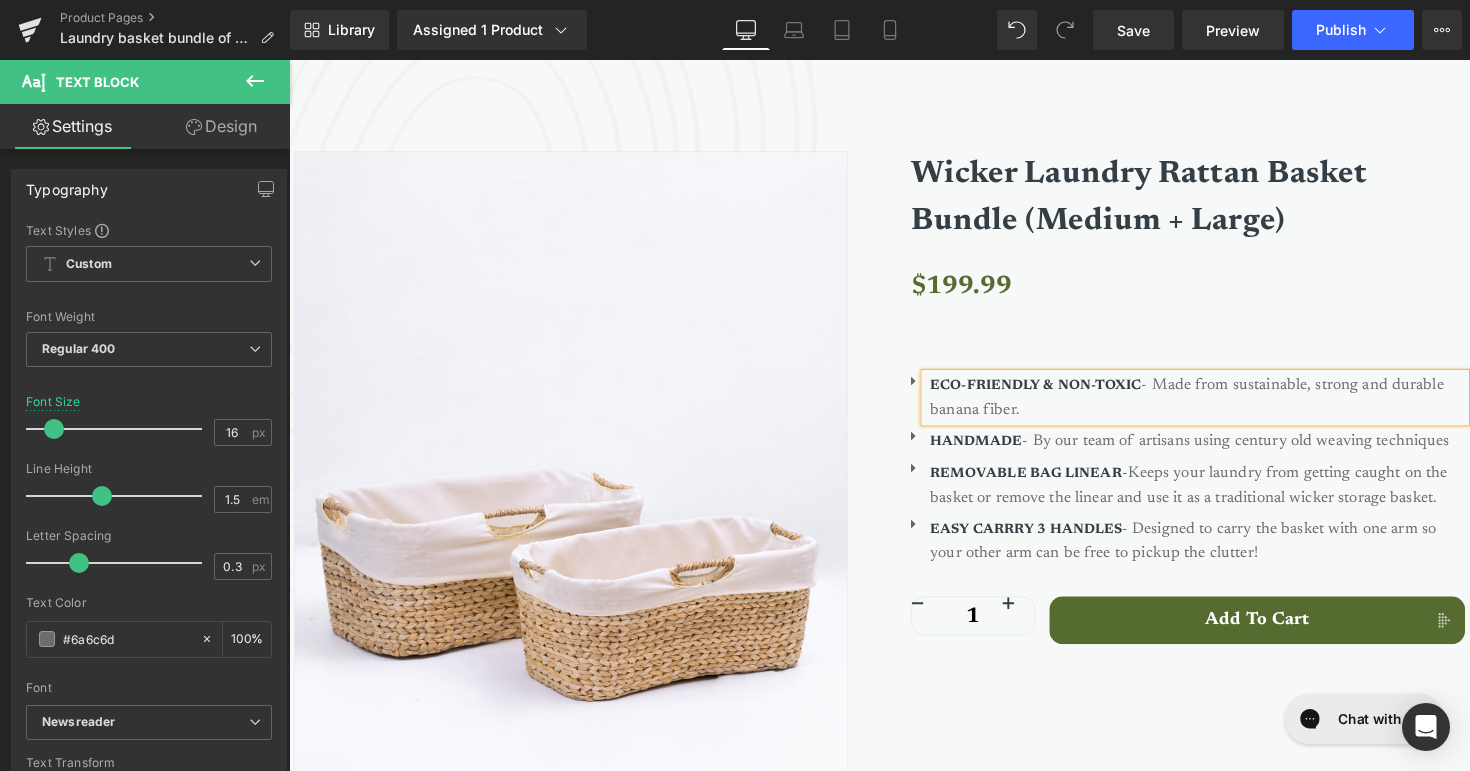 click on "ECO-FRIENDLY & NON-TOXIC  - Made from sustainable, strong and durable banana fiber." at bounding box center (1220, 406) 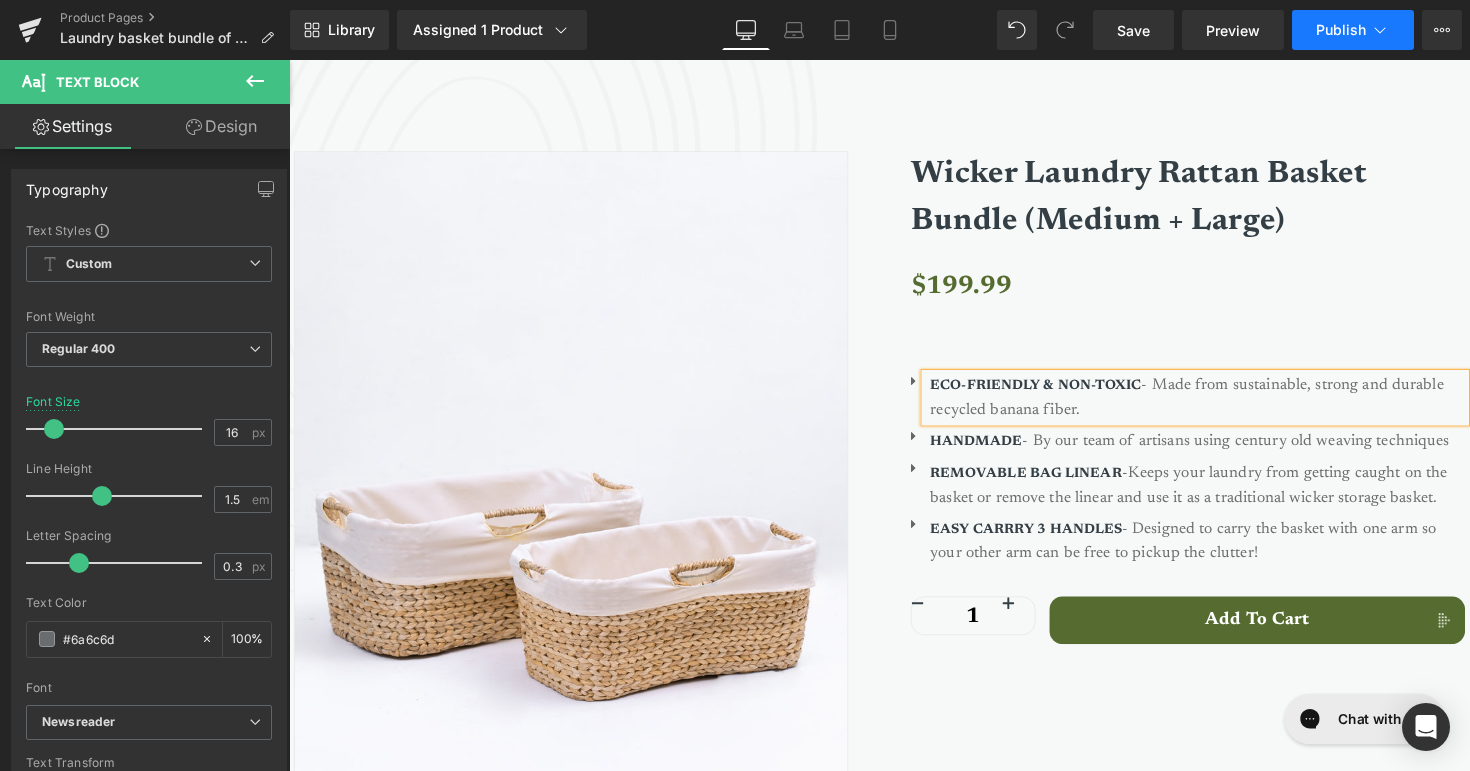 click on "Publish" at bounding box center [1341, 30] 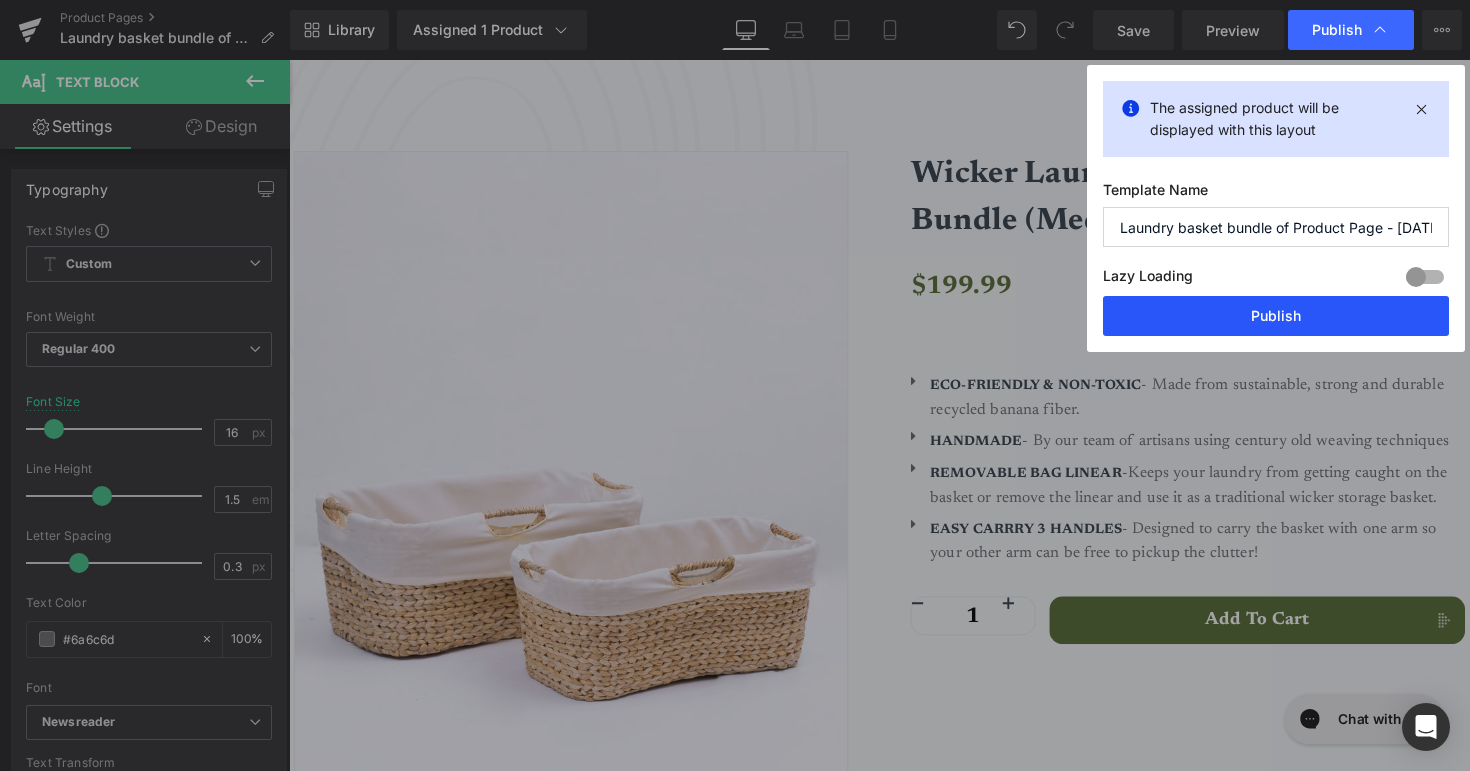 click on "Publish" at bounding box center (1276, 316) 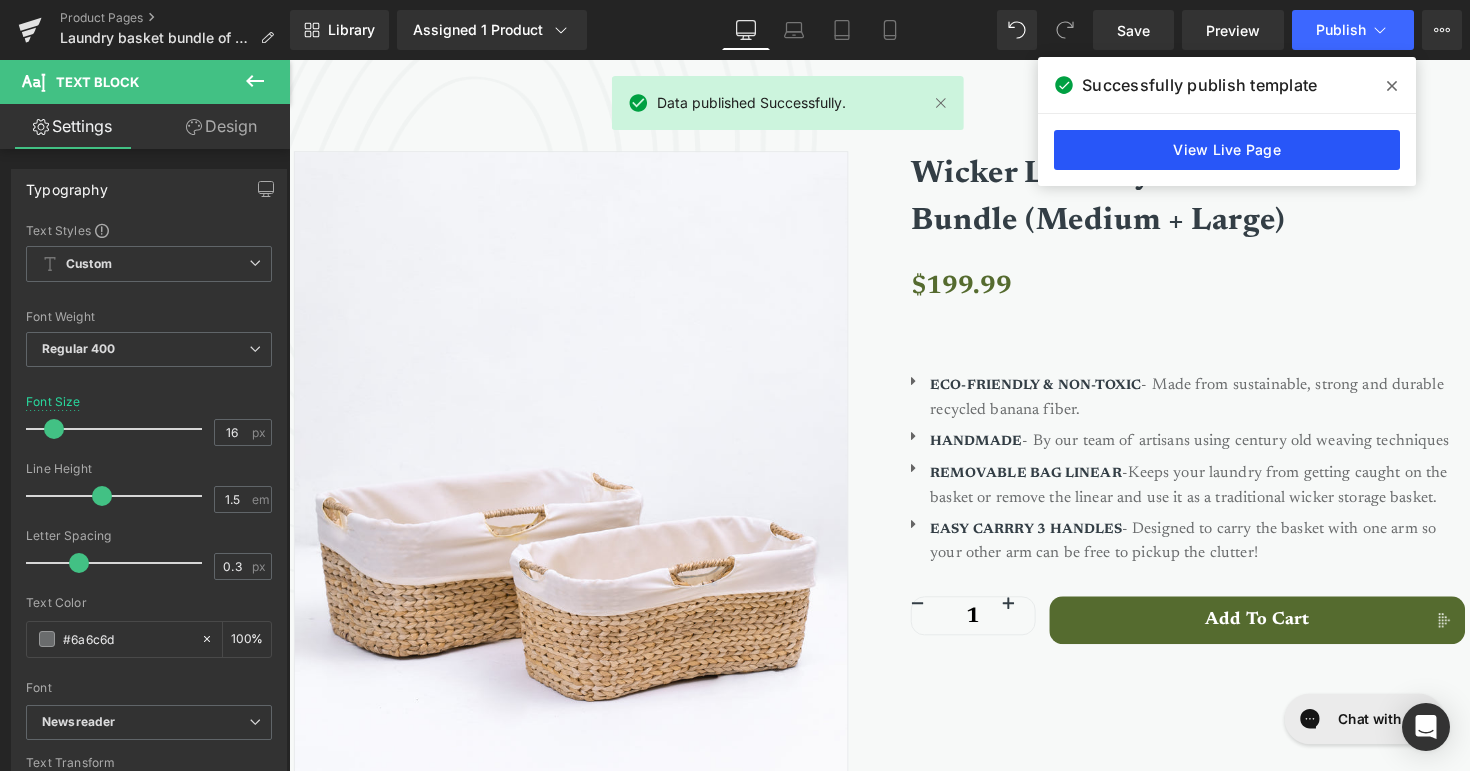 click on "View Live Page" at bounding box center (1227, 150) 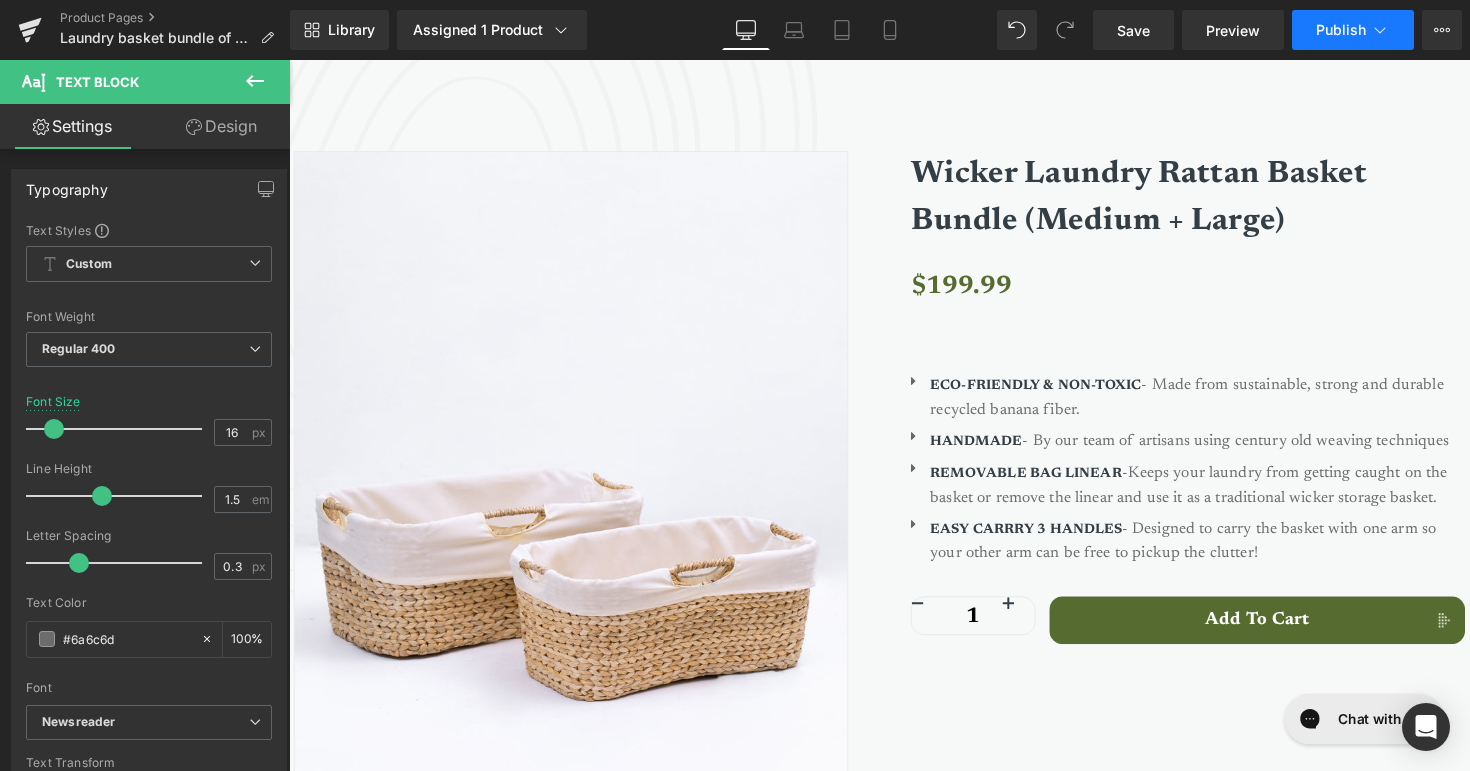 click on "Publish" at bounding box center (1341, 30) 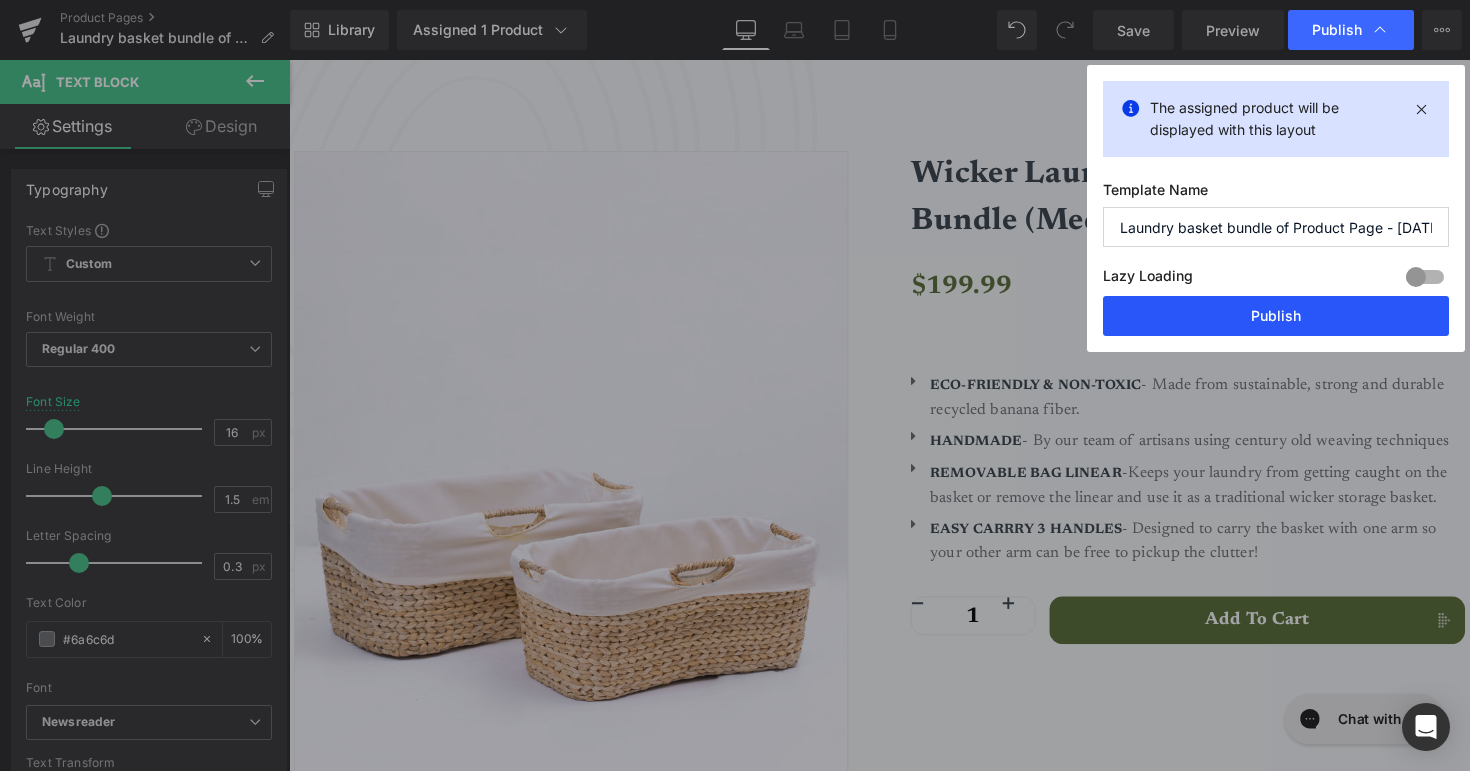 click on "Publish" at bounding box center (1276, 316) 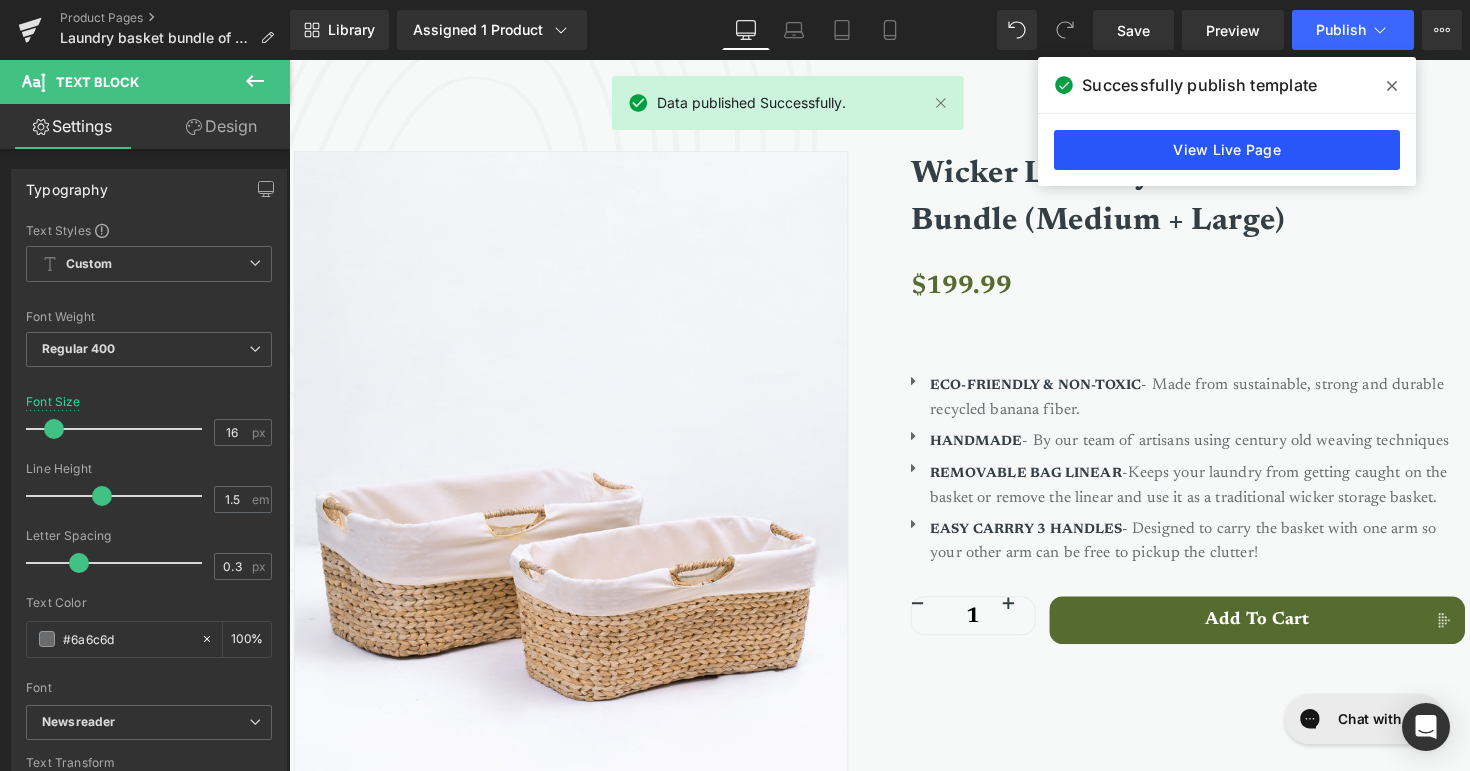 click on "View Live Page" at bounding box center (1227, 150) 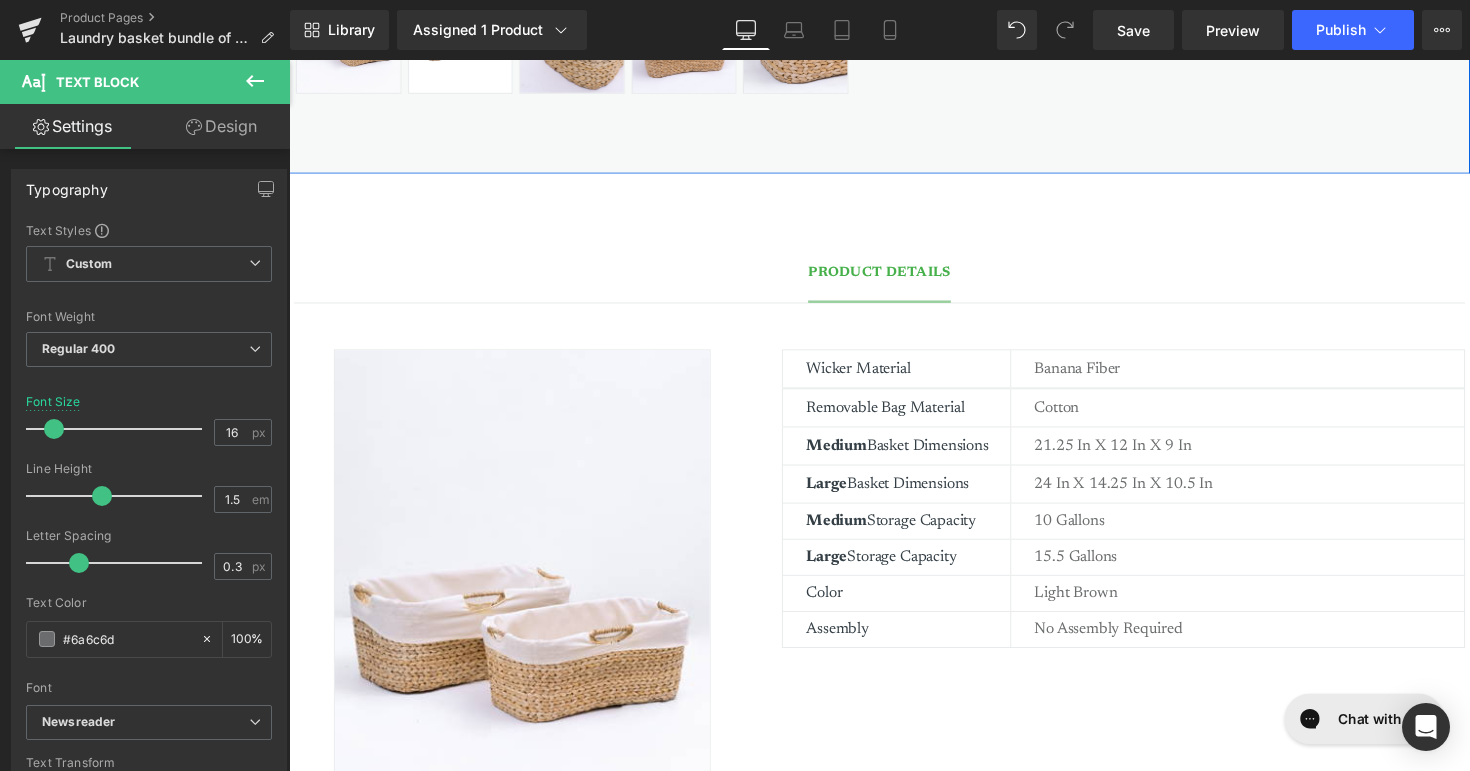 scroll, scrollTop: 1147, scrollLeft: 0, axis: vertical 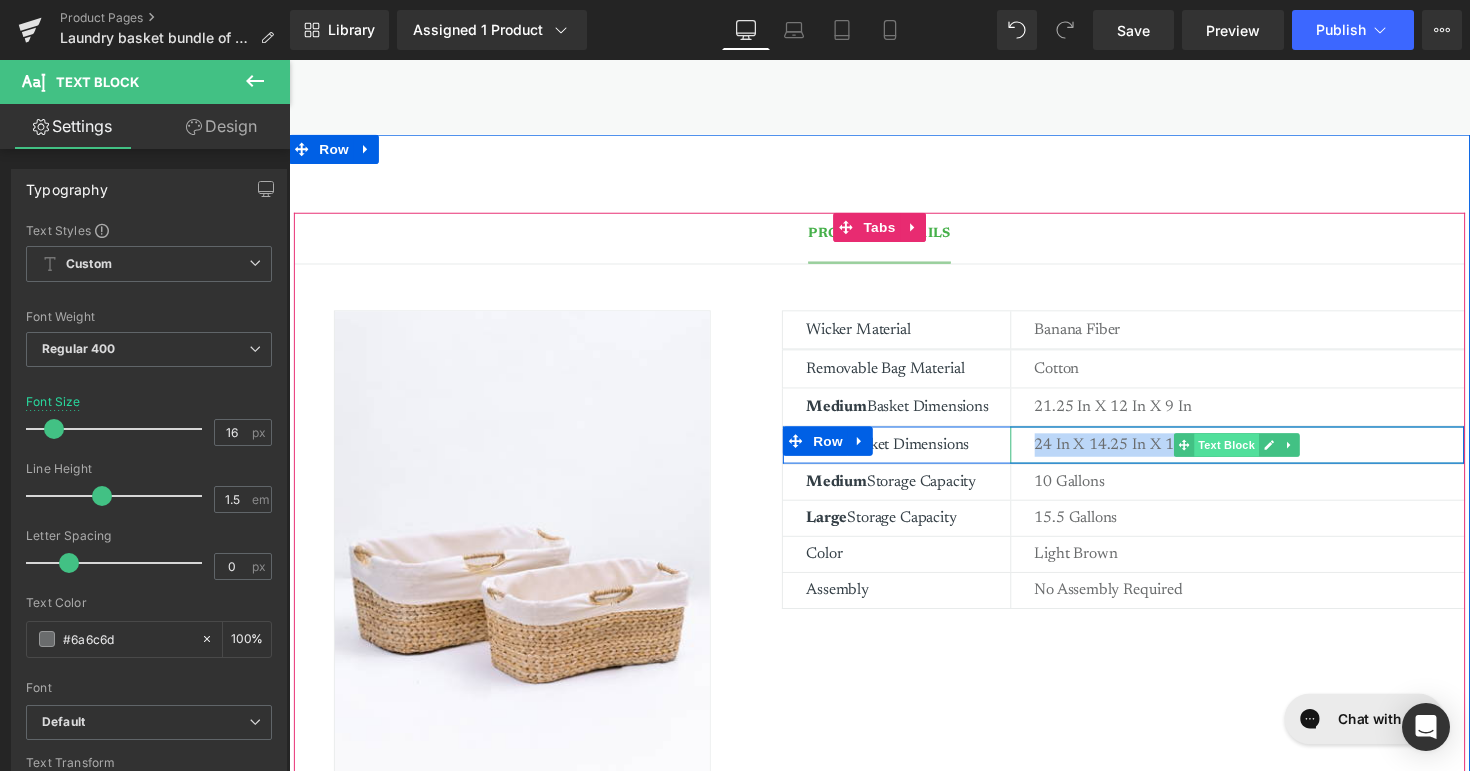 drag, startPoint x: 1054, startPoint y: 453, endPoint x: 1251, endPoint y: 455, distance: 197.01015 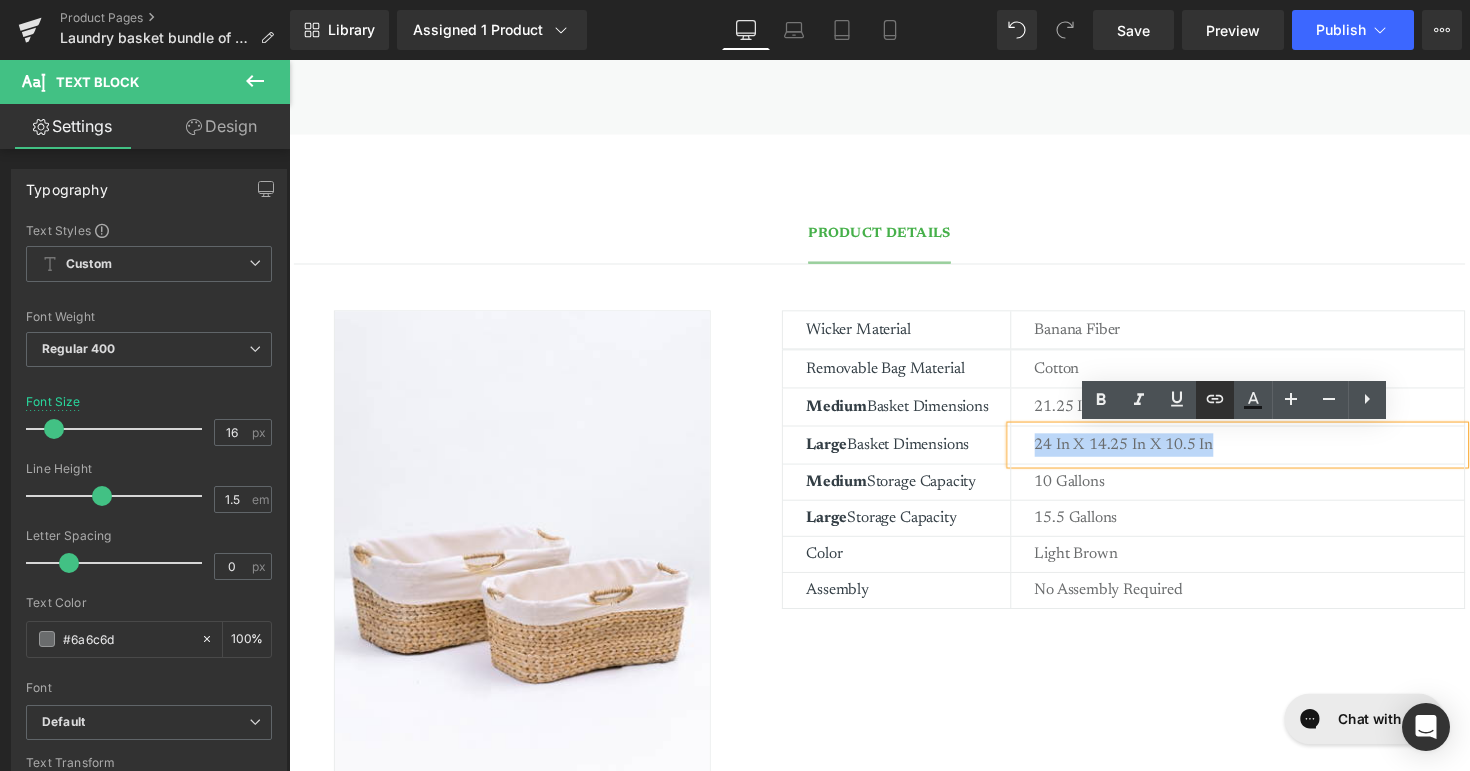 scroll, scrollTop: 1173, scrollLeft: 0, axis: vertical 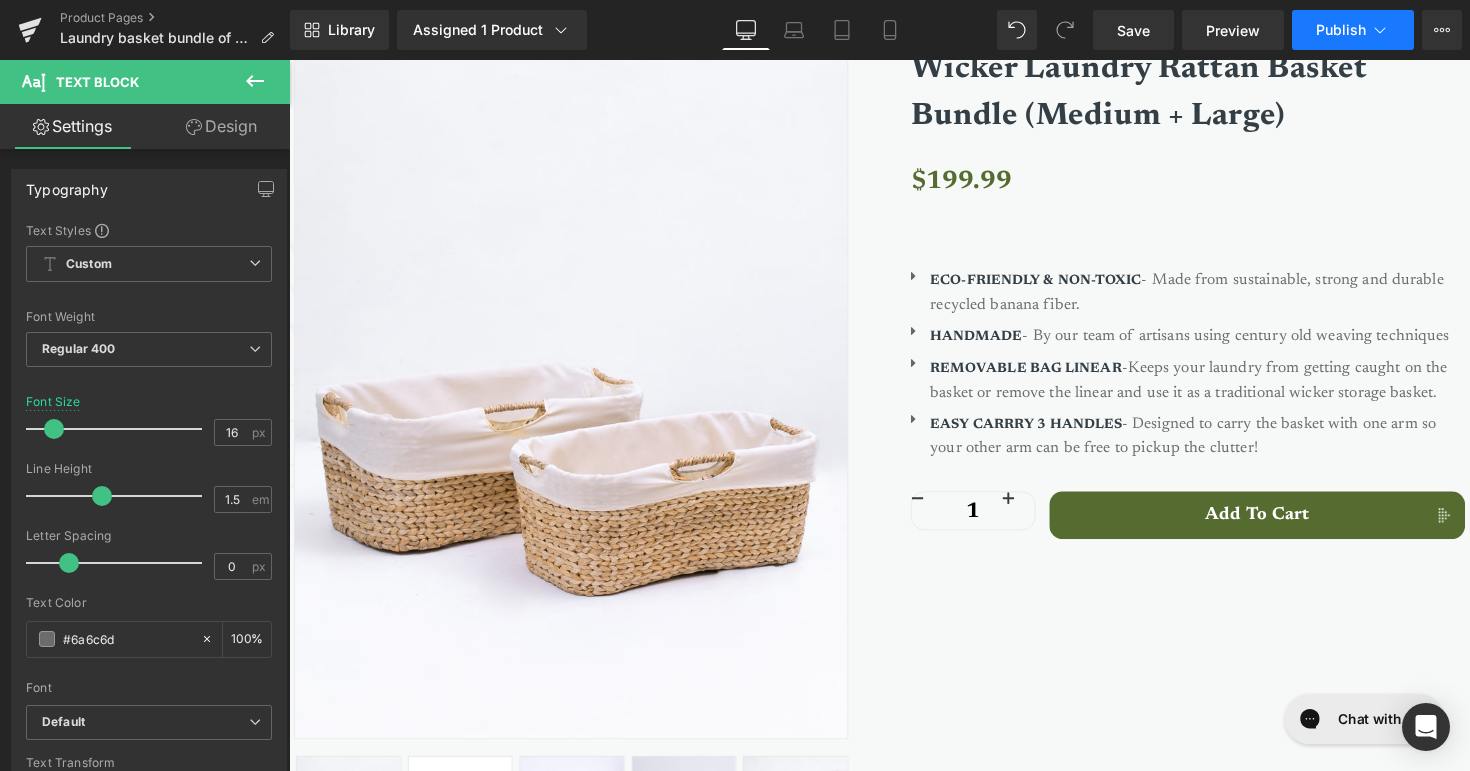 click on "Publish" at bounding box center [1341, 30] 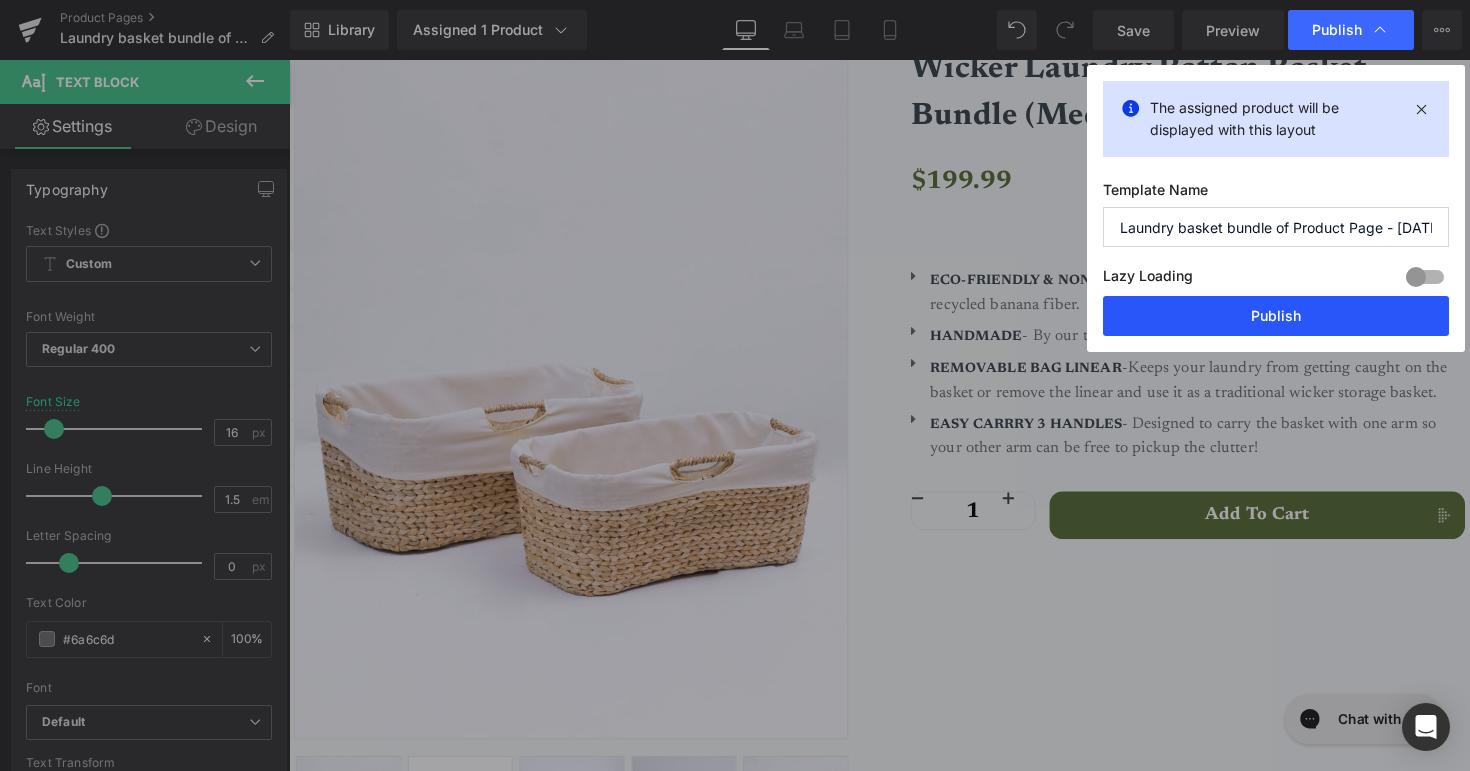 click on "Publish" at bounding box center (1276, 316) 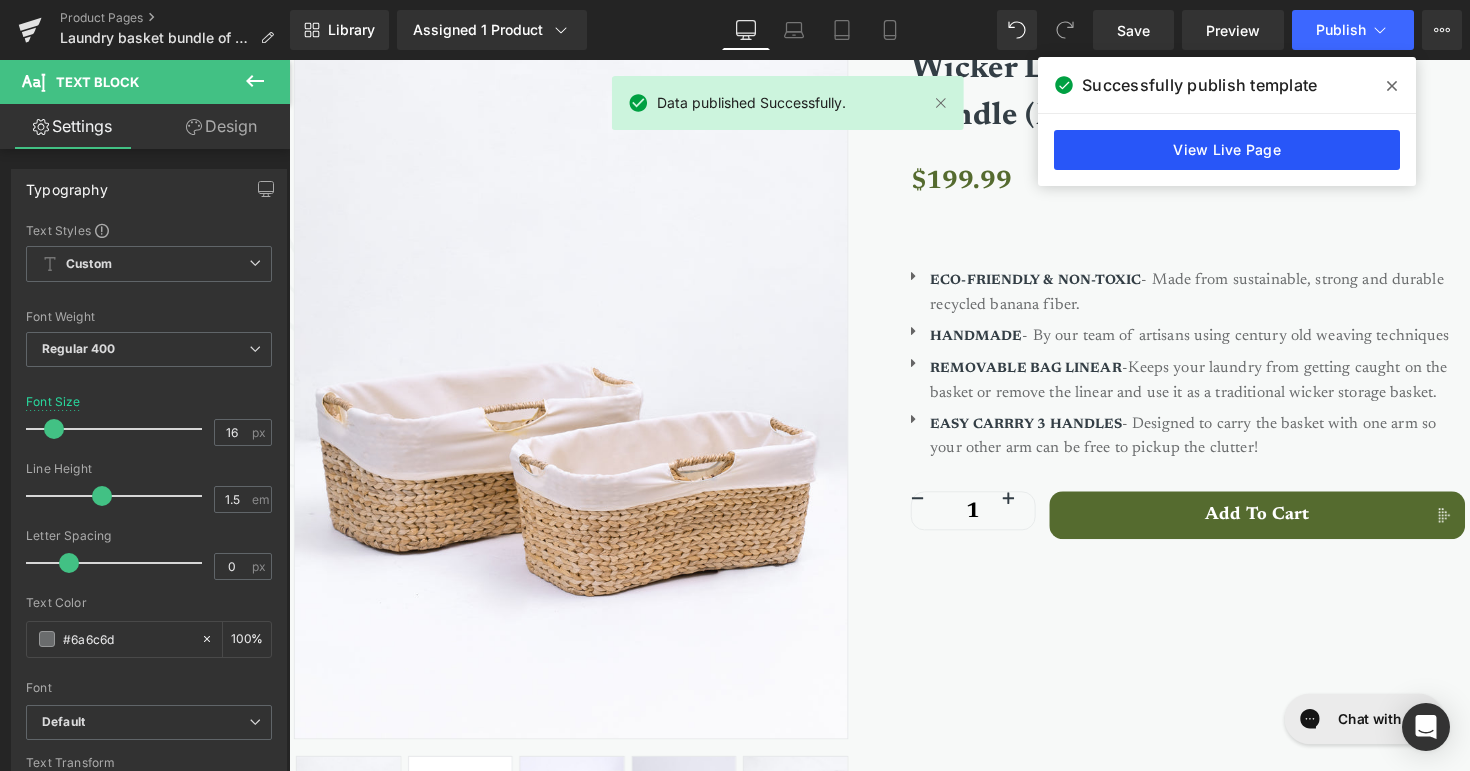 click on "View Live Page" at bounding box center (1227, 150) 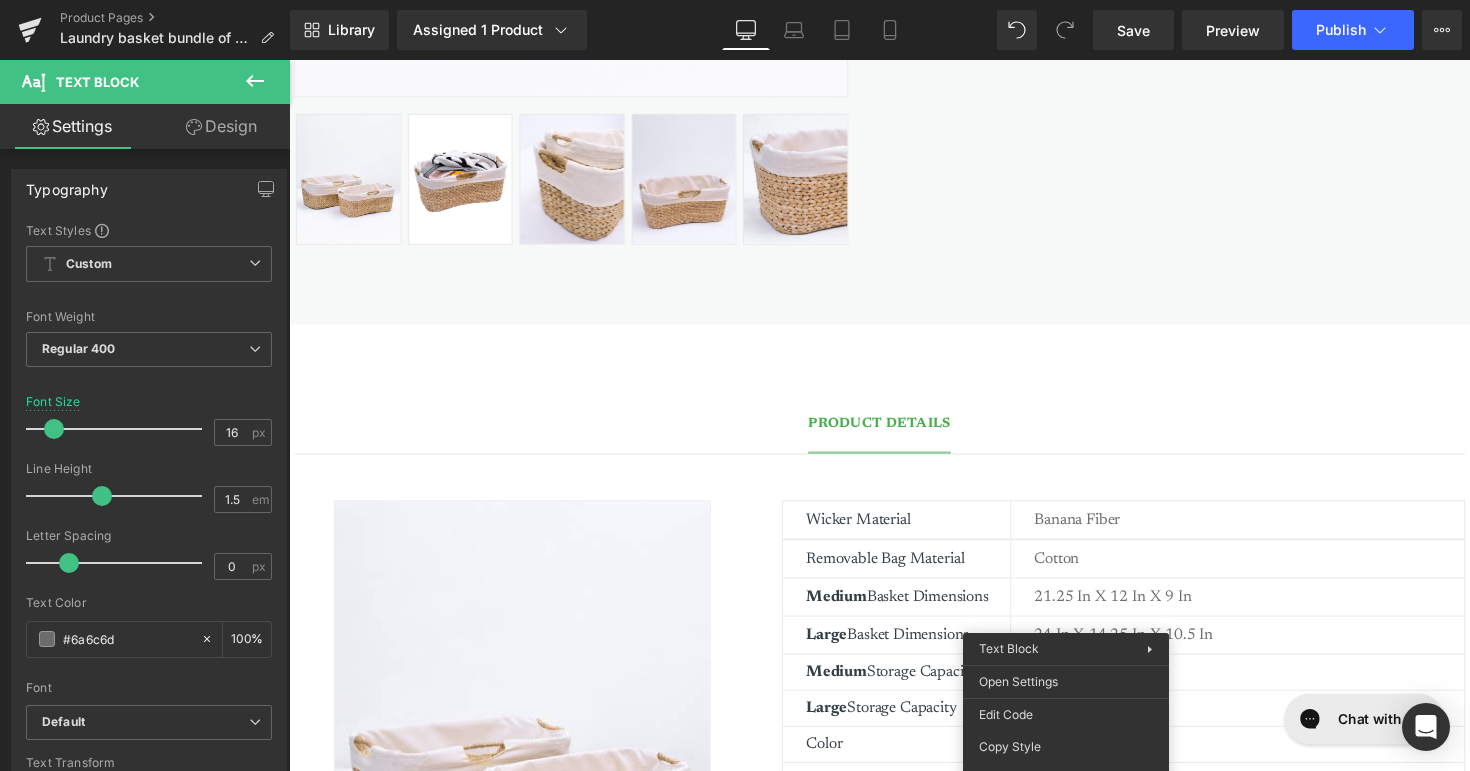 scroll, scrollTop: 915, scrollLeft: 0, axis: vertical 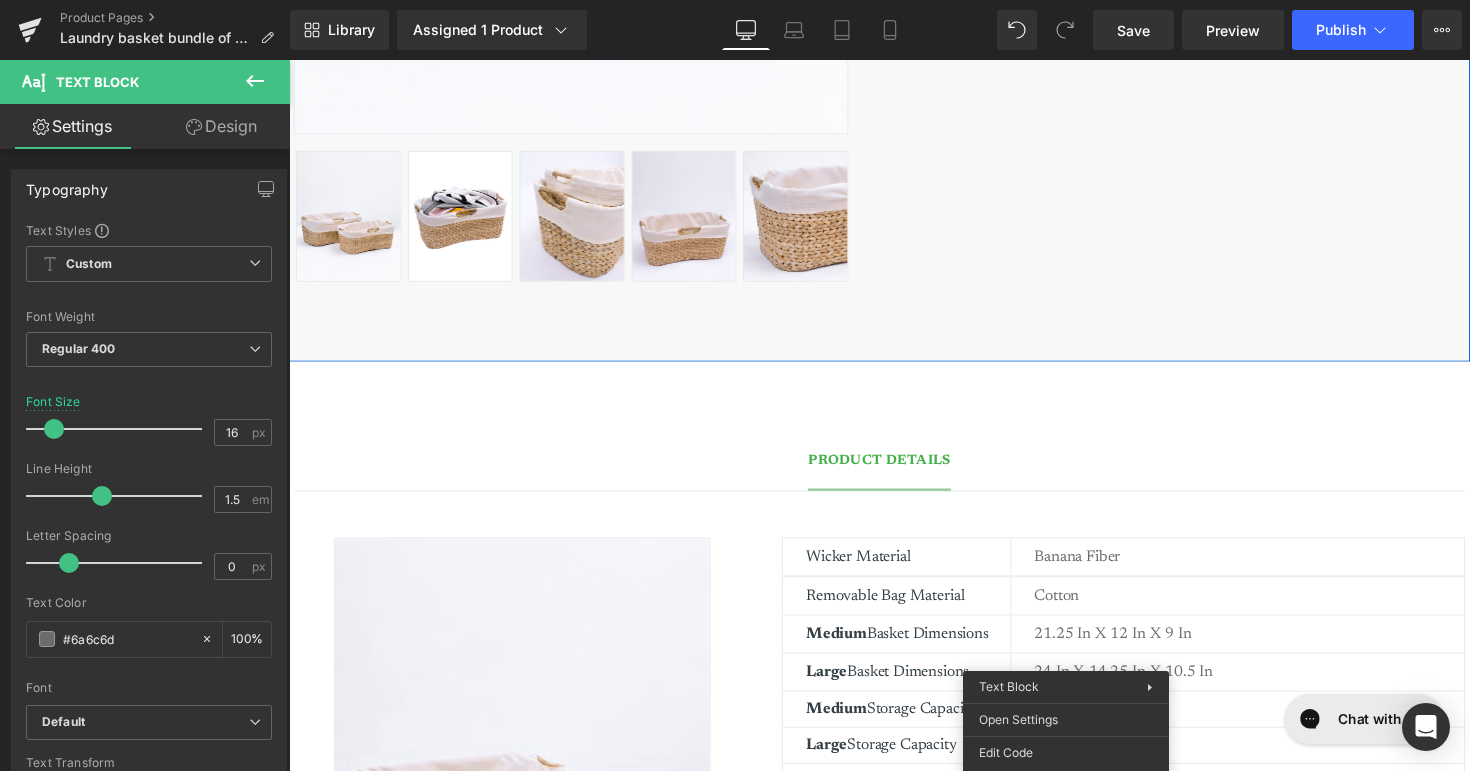 click on "Sale Off
(P) Image
‹ ›" at bounding box center (894, -152) 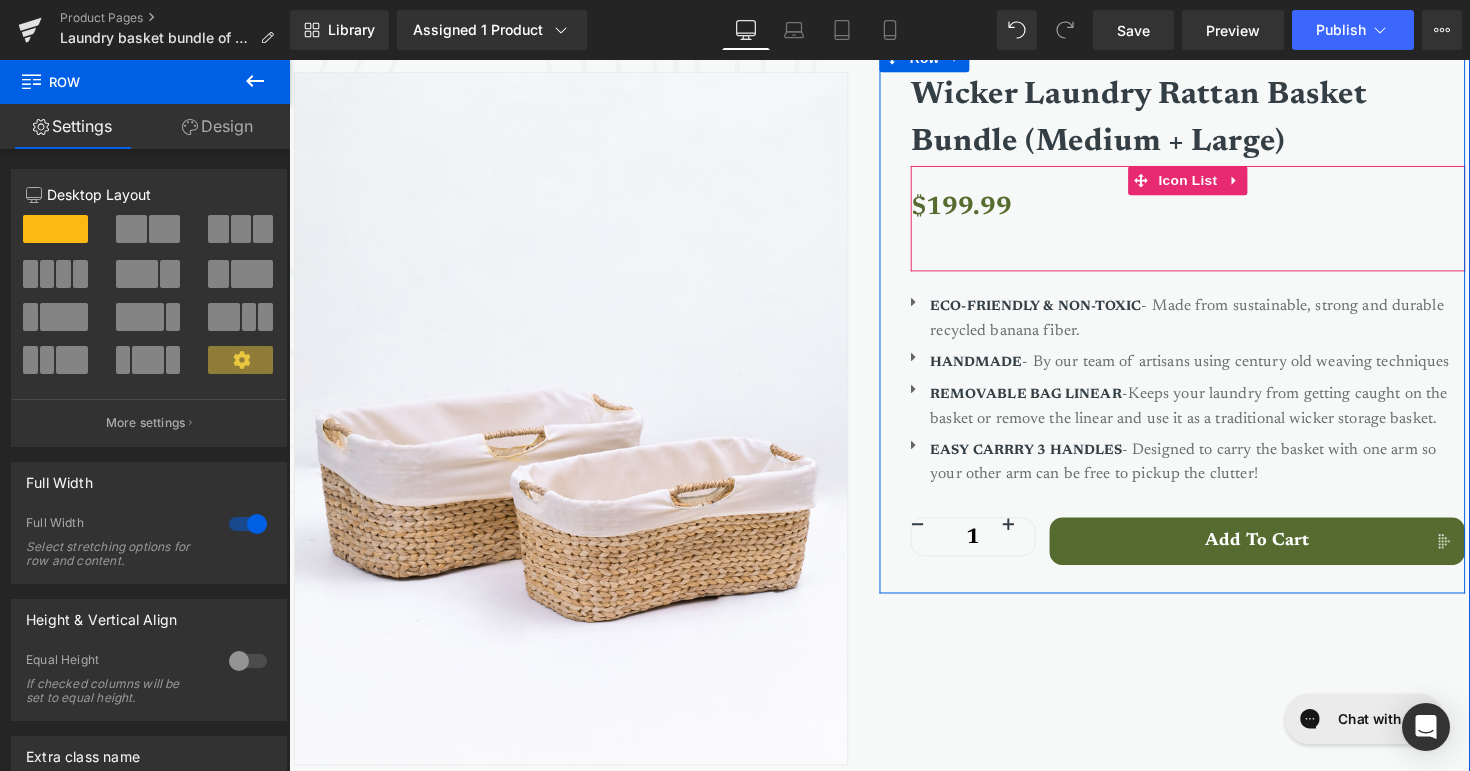 scroll, scrollTop: 0, scrollLeft: 0, axis: both 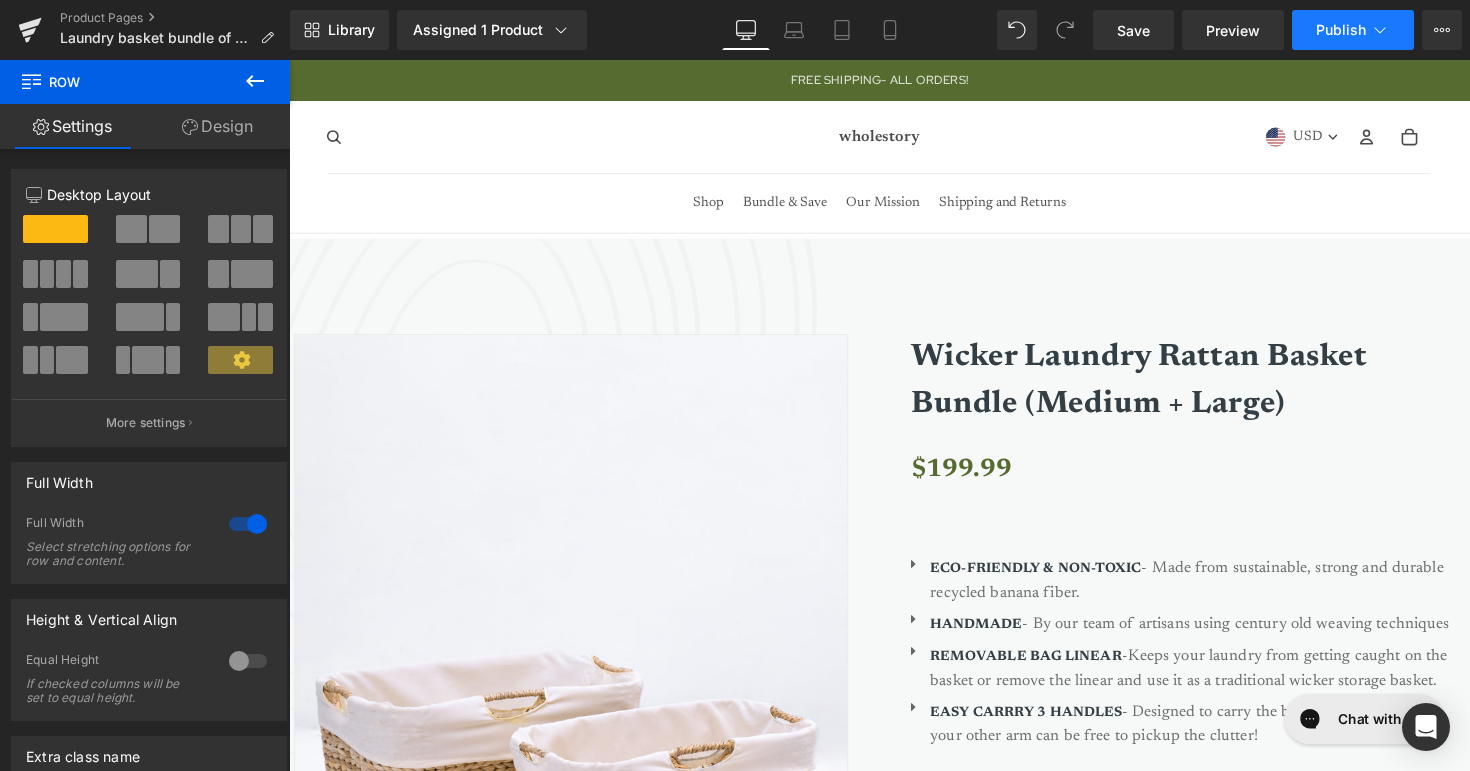click 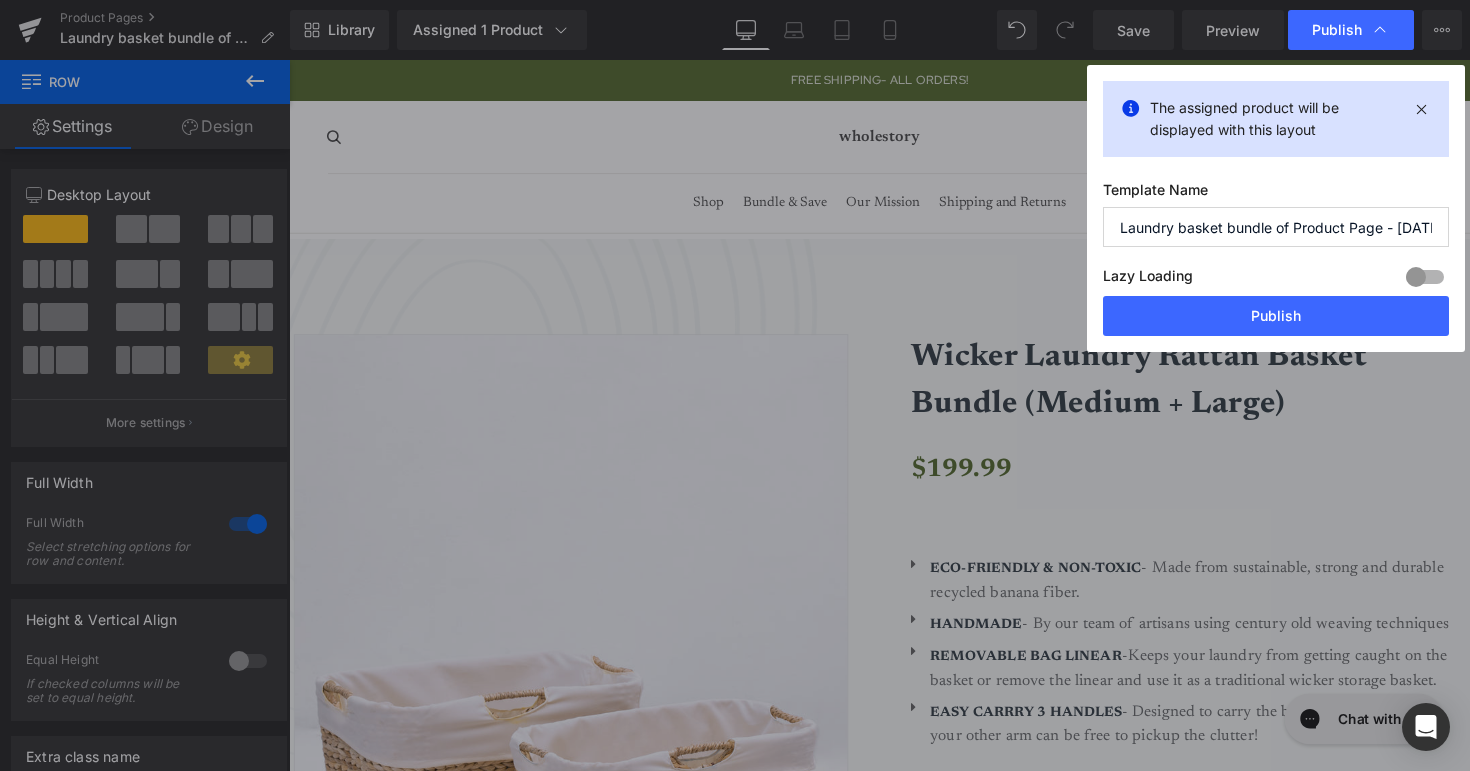 click at bounding box center (1425, 277) 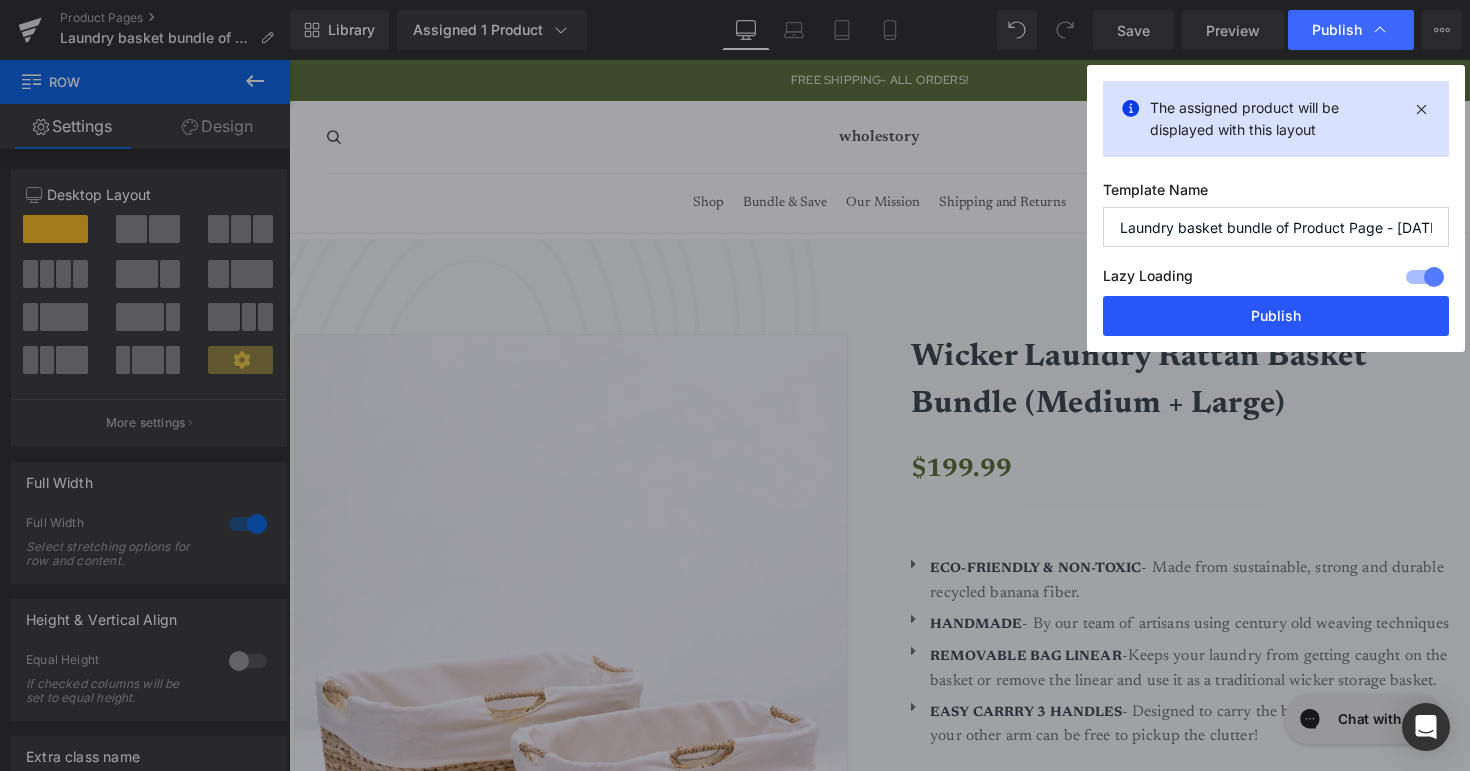 click on "Publish" at bounding box center (1276, 316) 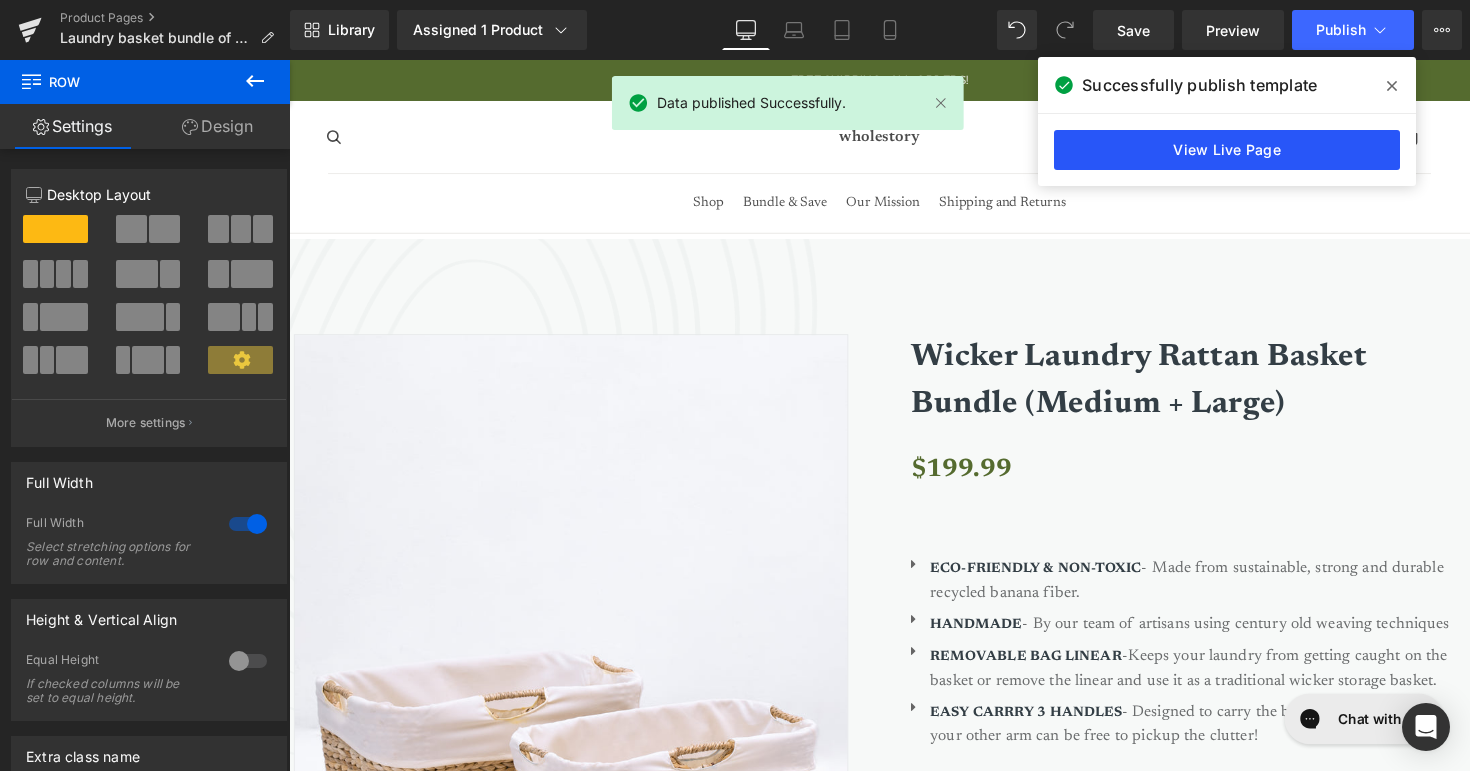 click on "View Live Page" at bounding box center [1227, 150] 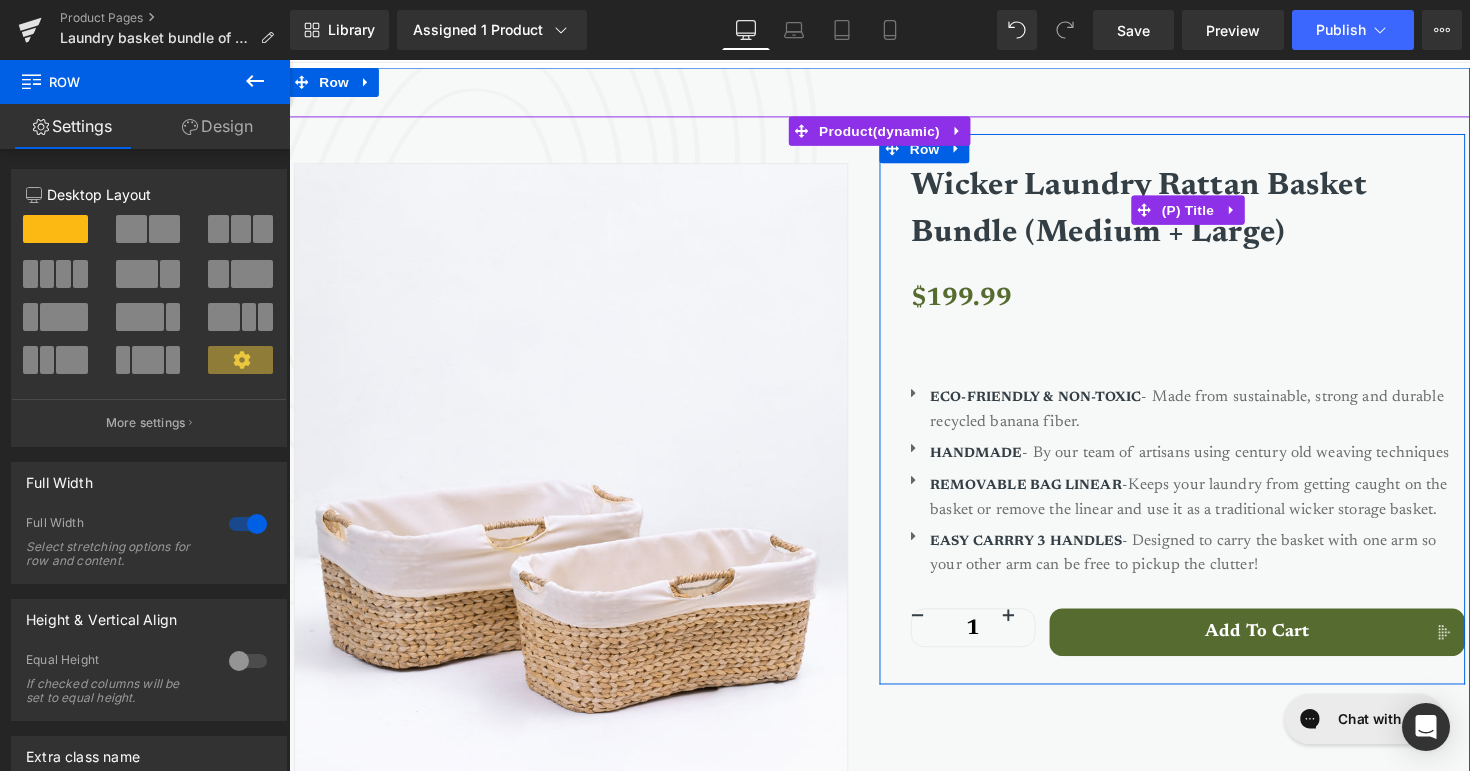 scroll, scrollTop: 194, scrollLeft: 0, axis: vertical 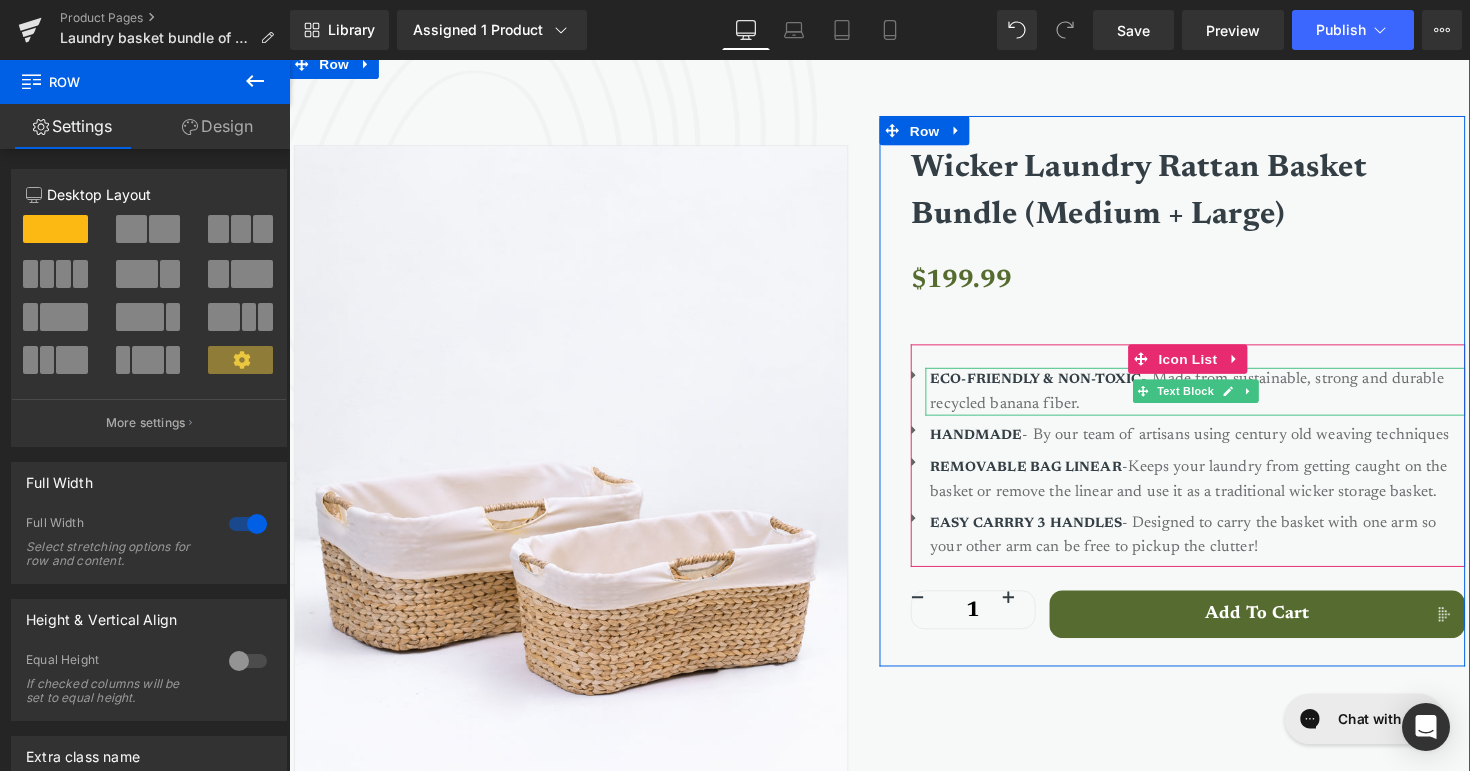 click on "ECO-FRIENDLY & NON-TOXIC  - Made from sustainable, strong and durable recycled banana fiber." at bounding box center [1220, 399] 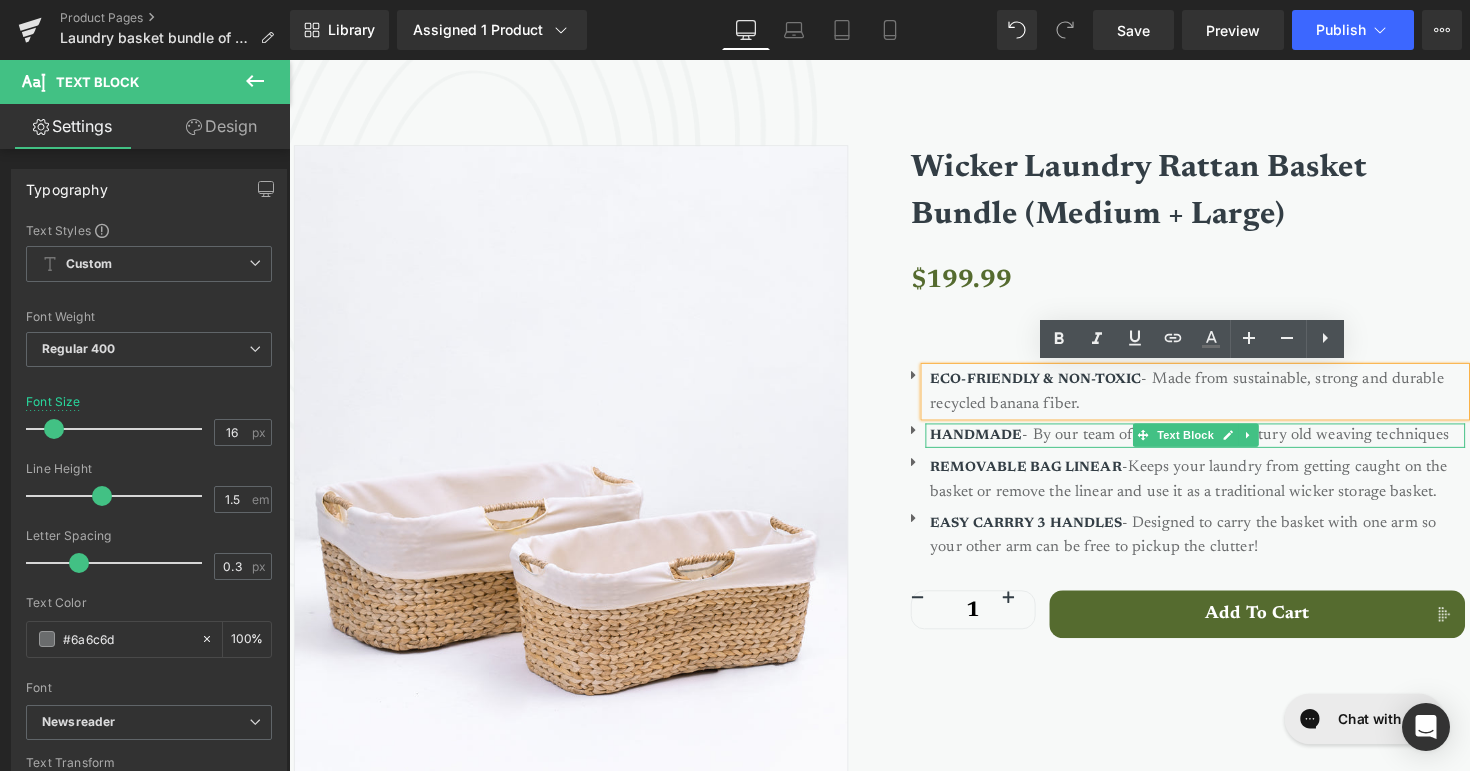 click on "HANDMADE  - By our team of artisans using century old weaving techniques" at bounding box center [1220, 444] 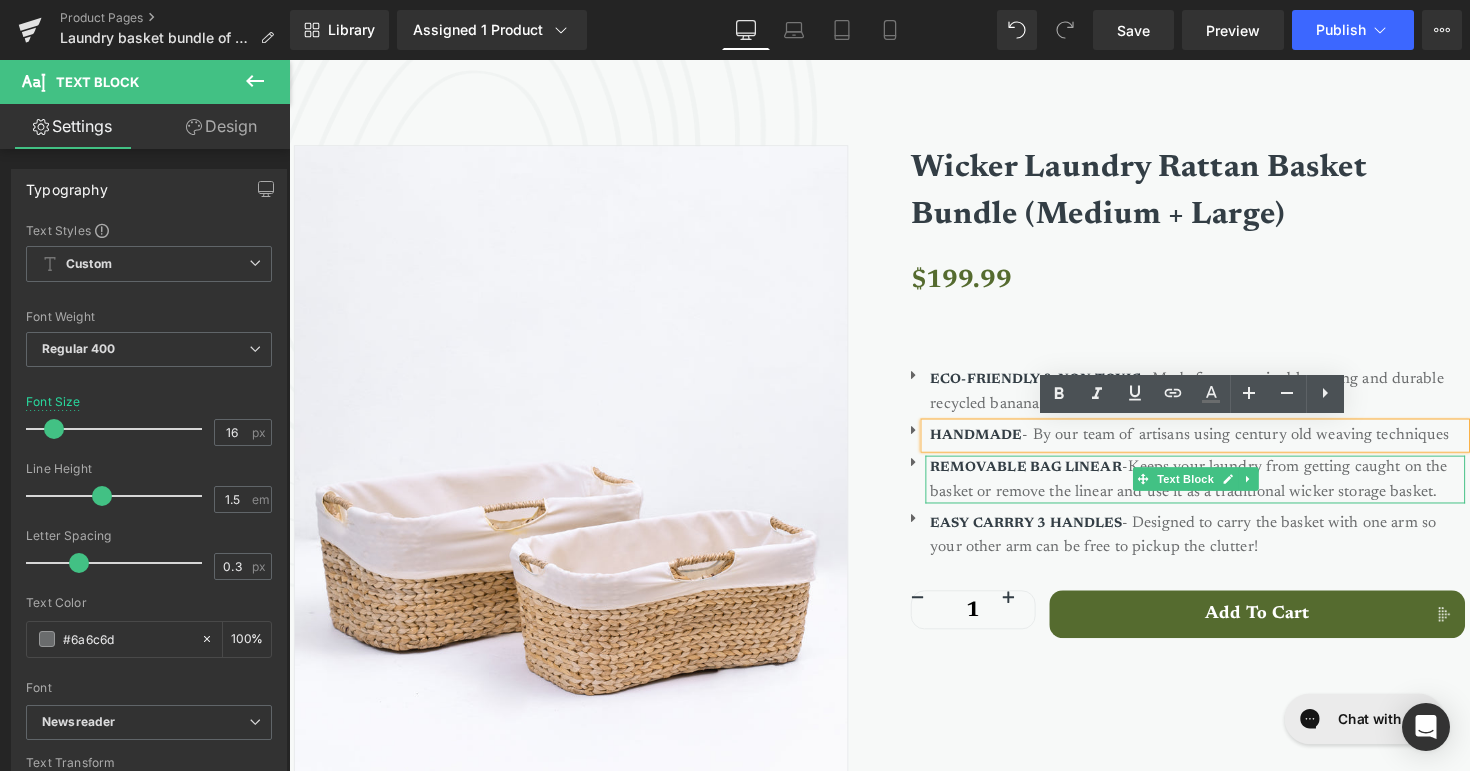 click on "REMOVABLE BAG LINEAR  -Keeps your laundry from getting caught on the basket or remove the linear and use it as a traditional wicker storage basket." at bounding box center [1220, 489] 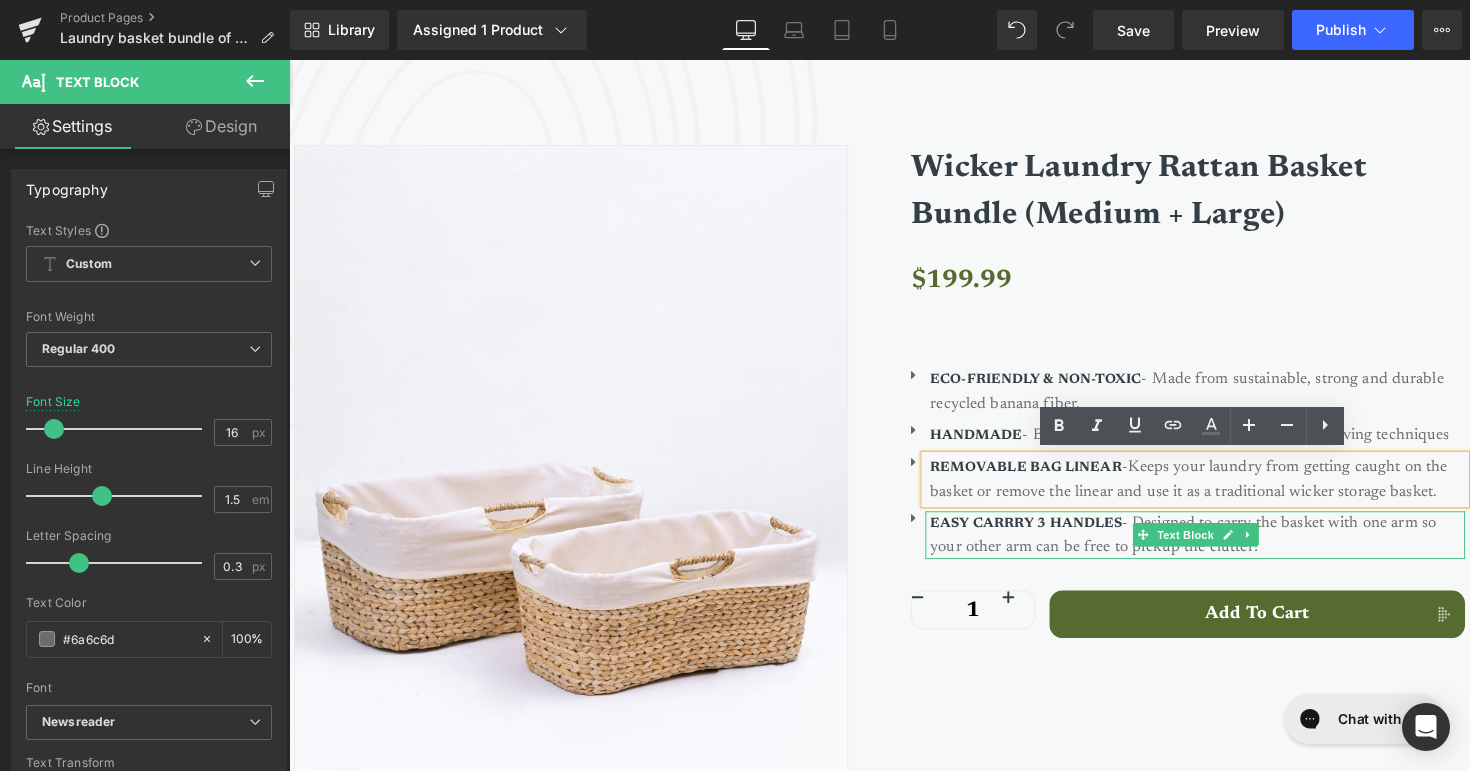 click on "EASY CARRRY 3 HANDLES  - Designed to carry the basket with one arm so your other arm can be free to pickup the clutter!" at bounding box center [1220, 546] 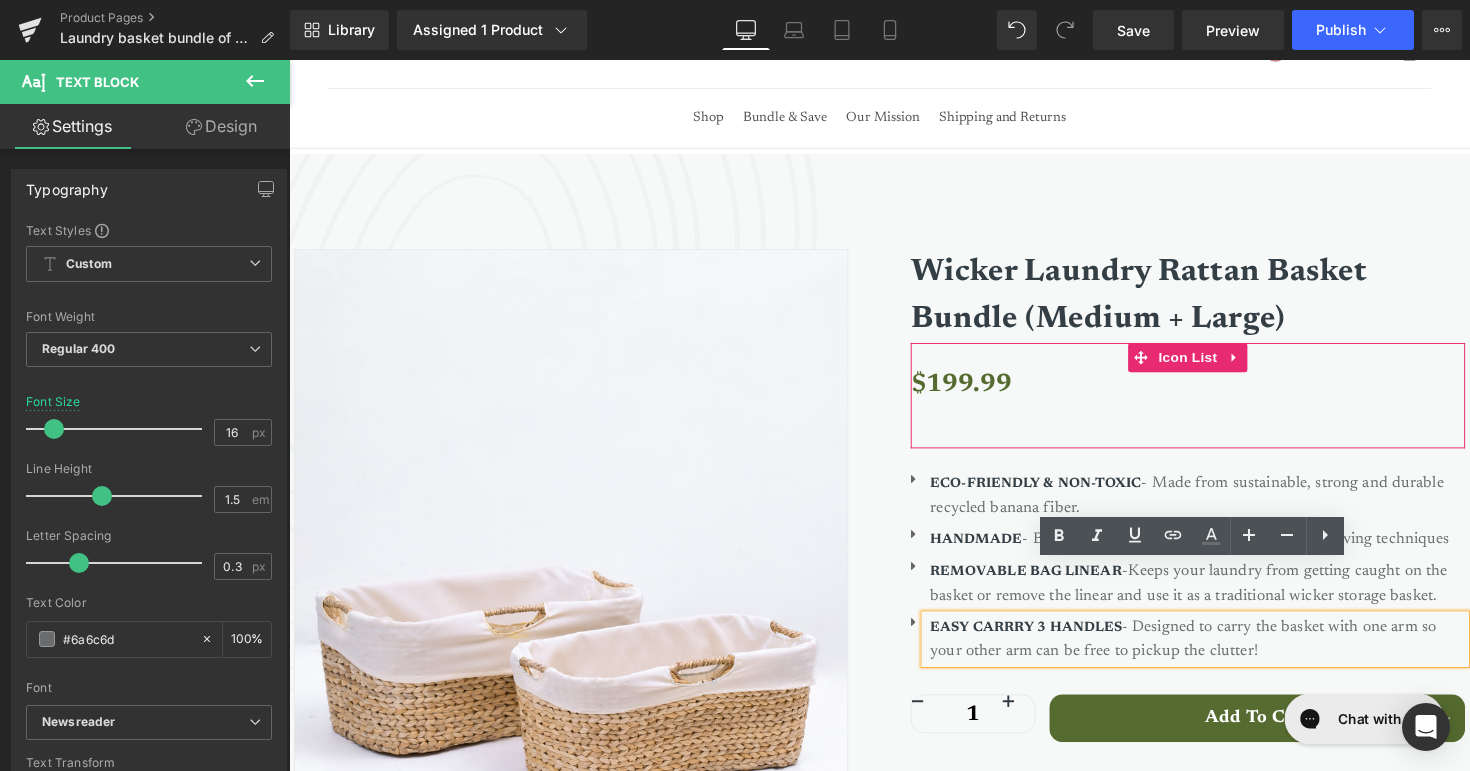 scroll, scrollTop: 179, scrollLeft: 0, axis: vertical 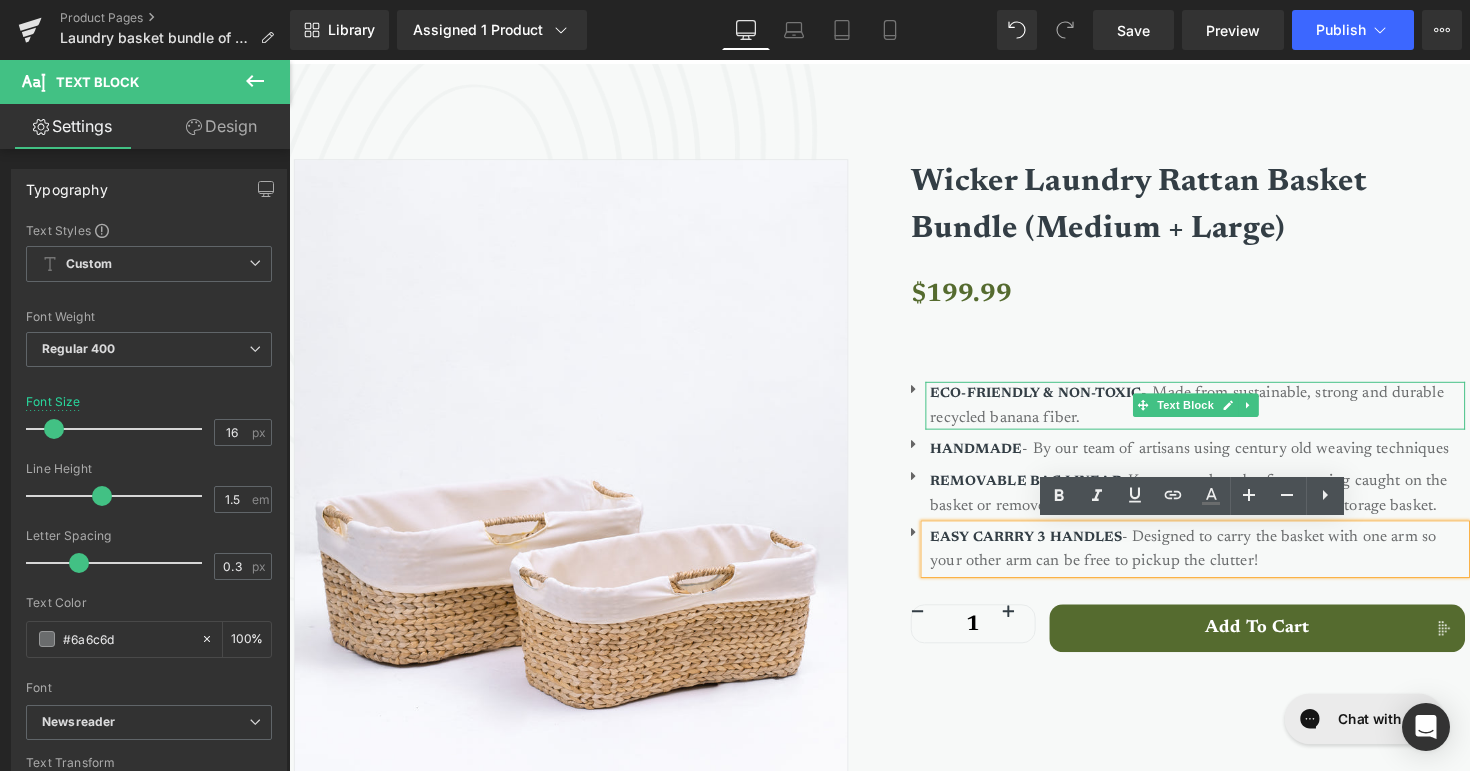 click on "ECO-FRIENDLY & NON-TOXIC  - Made from sustainable, strong and durable recycled banana fiber." at bounding box center (1220, 414) 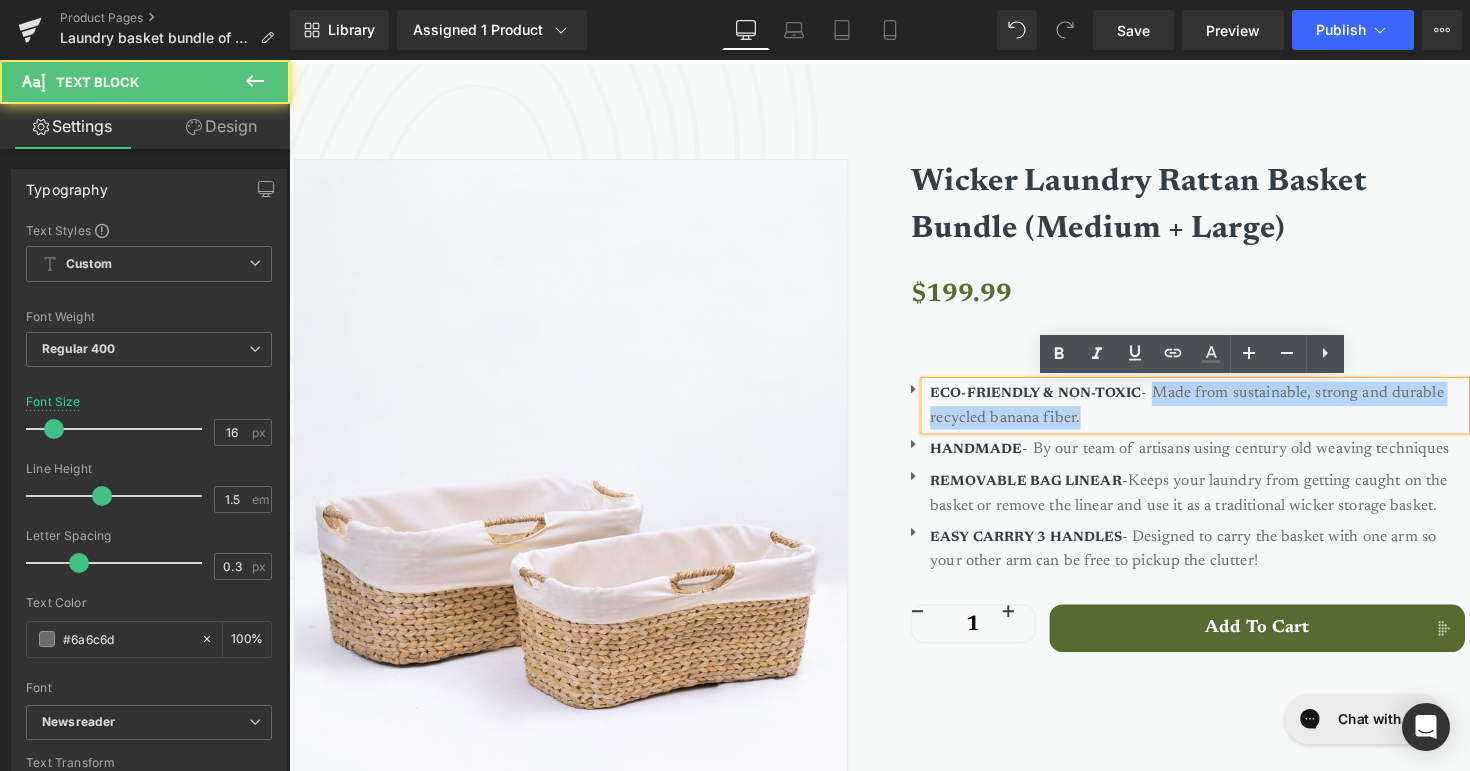 drag, startPoint x: 1180, startPoint y: 396, endPoint x: 1205, endPoint y: 415, distance: 31.400637 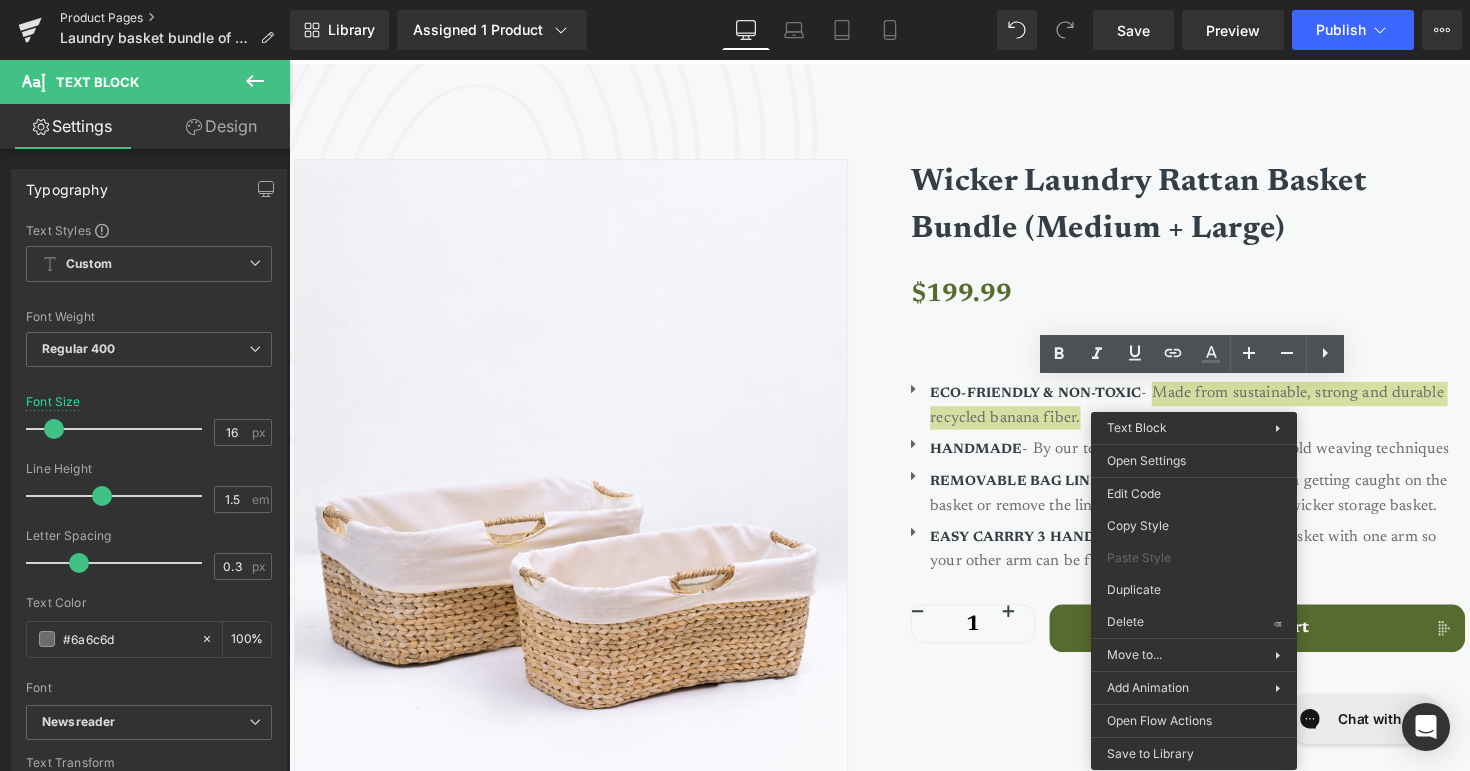 click on "Product Pages" at bounding box center [175, 18] 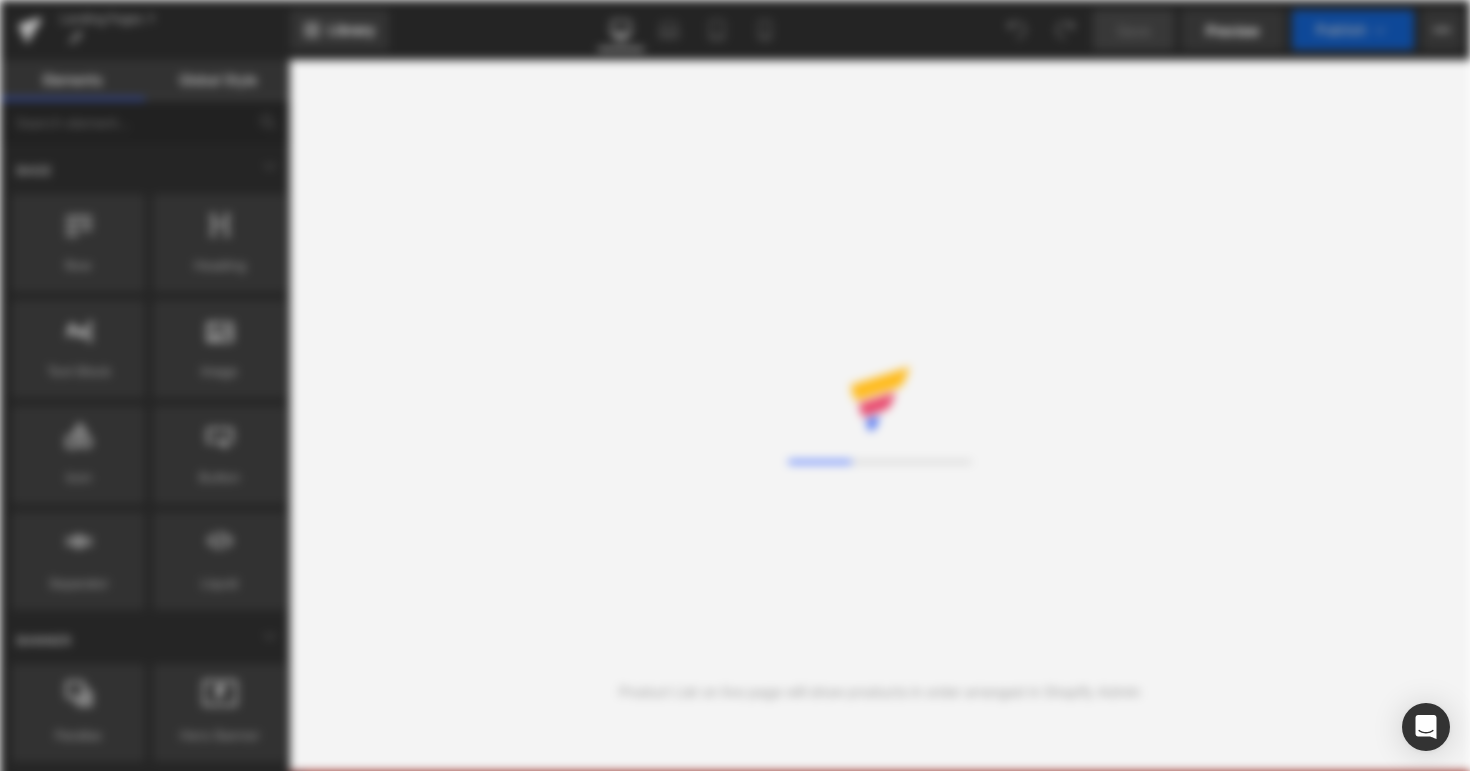 scroll, scrollTop: 0, scrollLeft: 0, axis: both 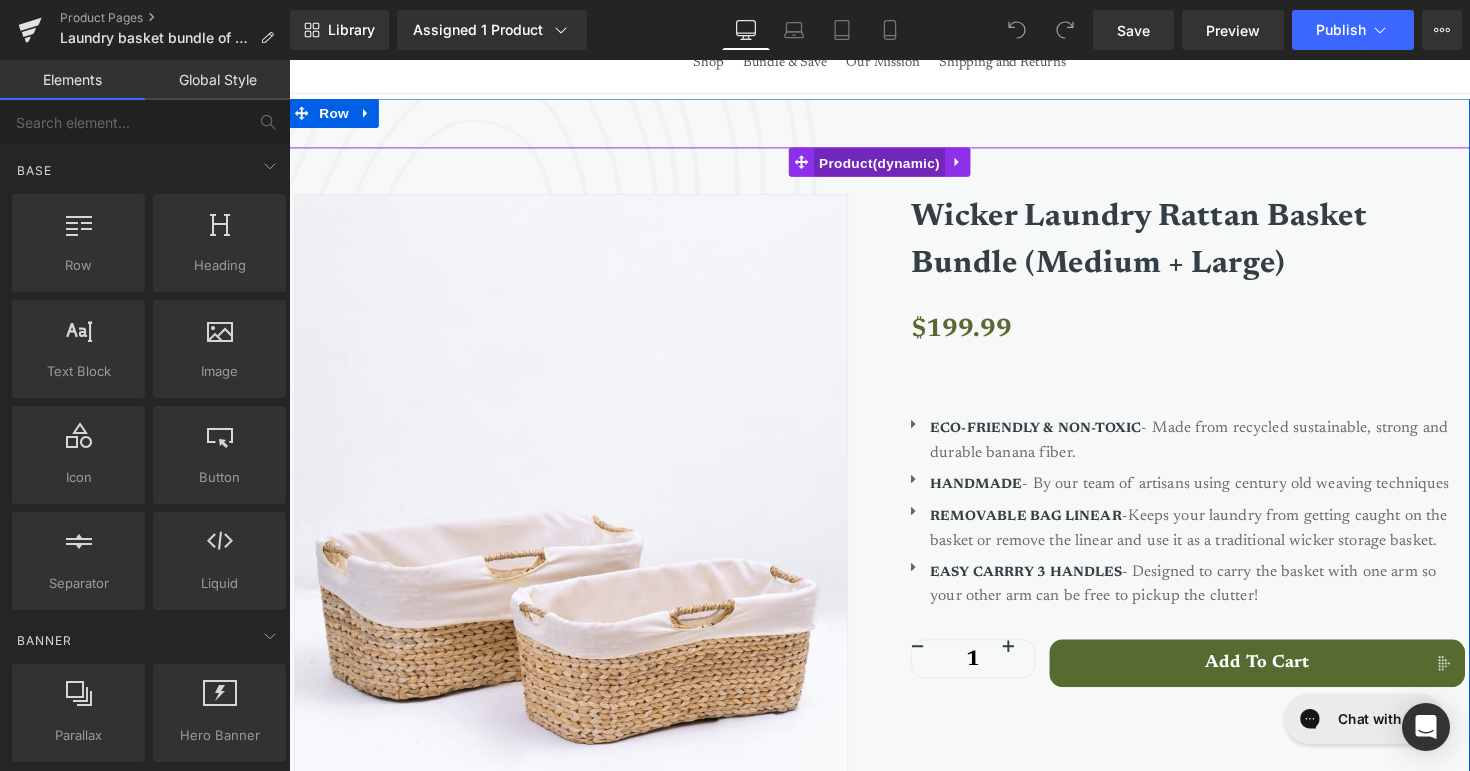 click on "Product" at bounding box center (894, 166) 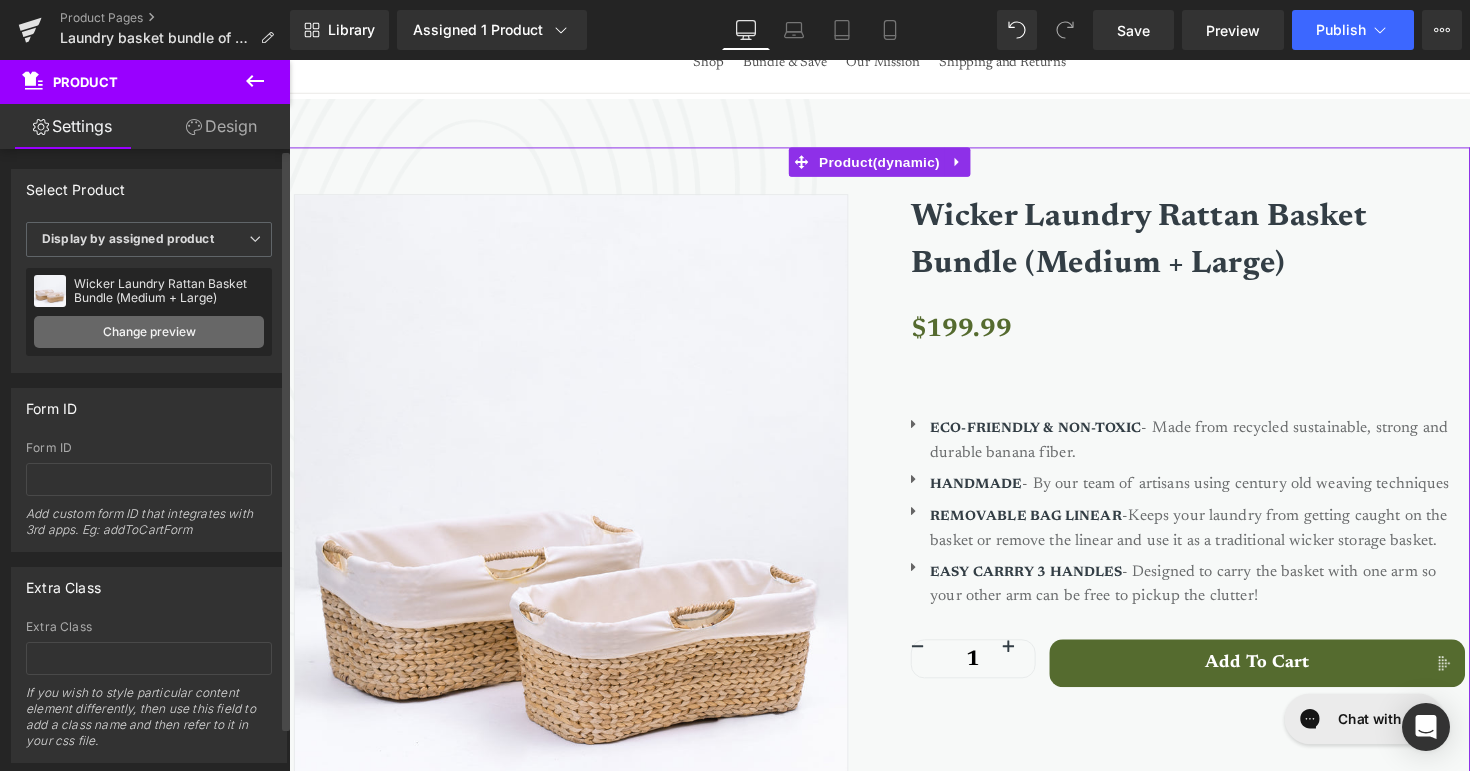 click on "Change preview" at bounding box center (149, 332) 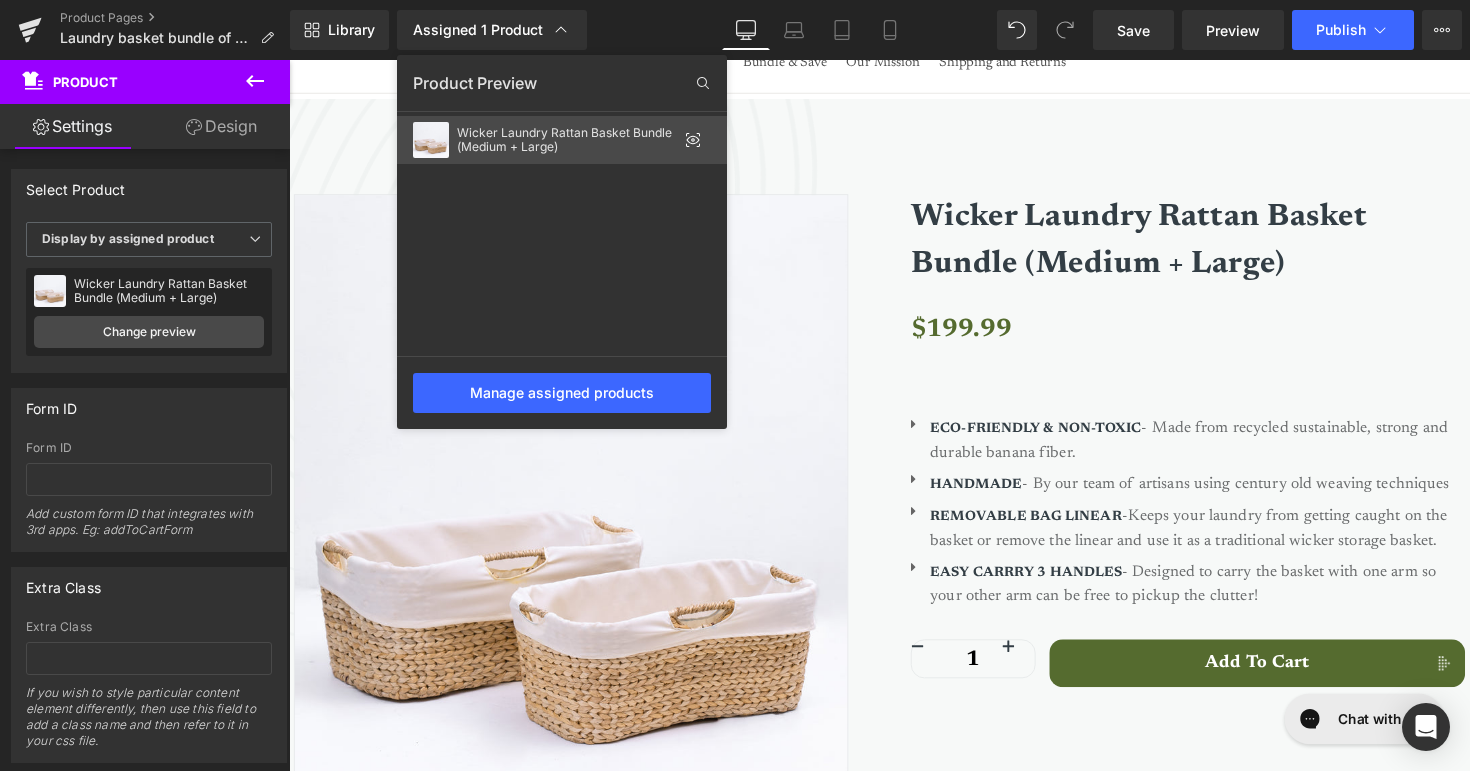 click on "Wicker Laundry Rattan Basket Bundle (Medium + Large)" at bounding box center [567, 140] 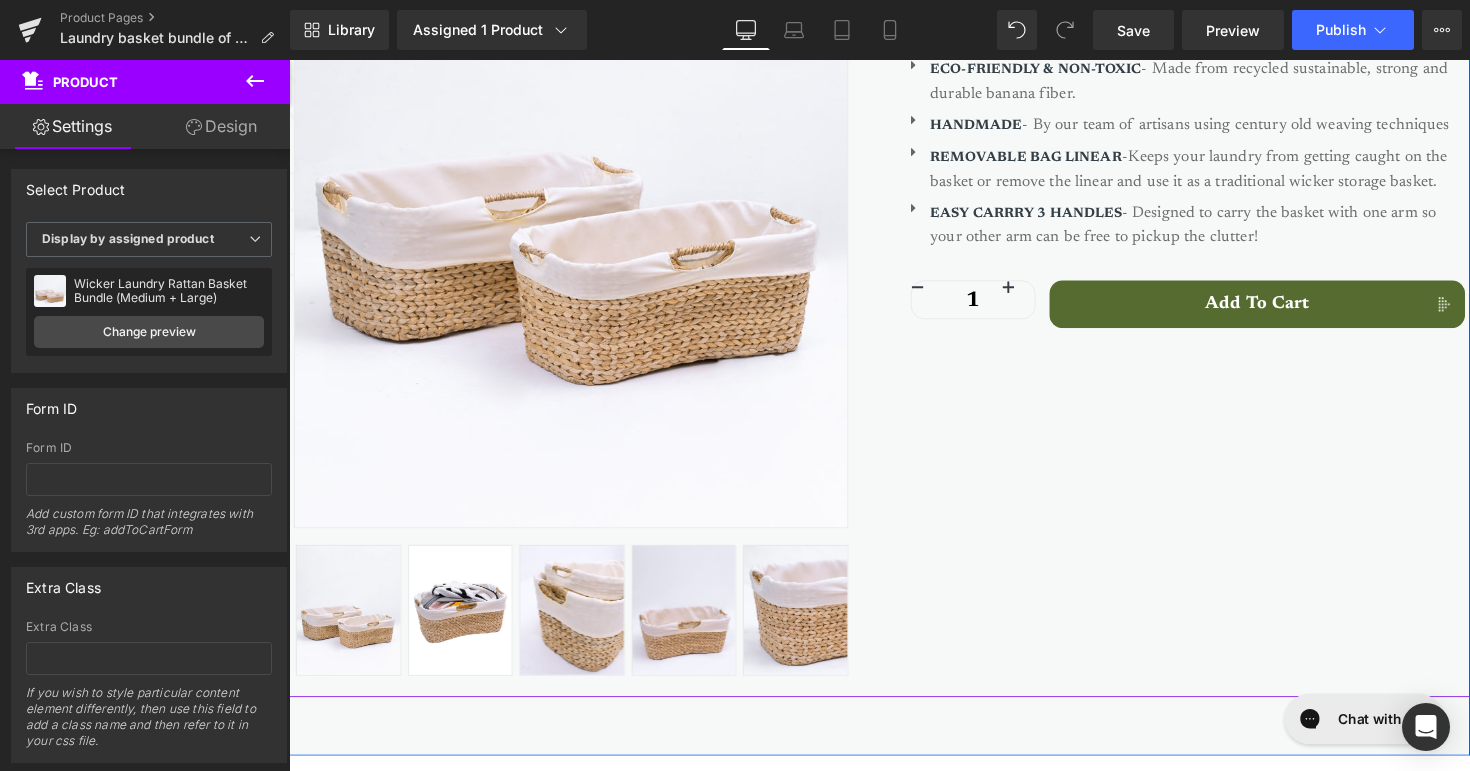 scroll, scrollTop: 528, scrollLeft: 0, axis: vertical 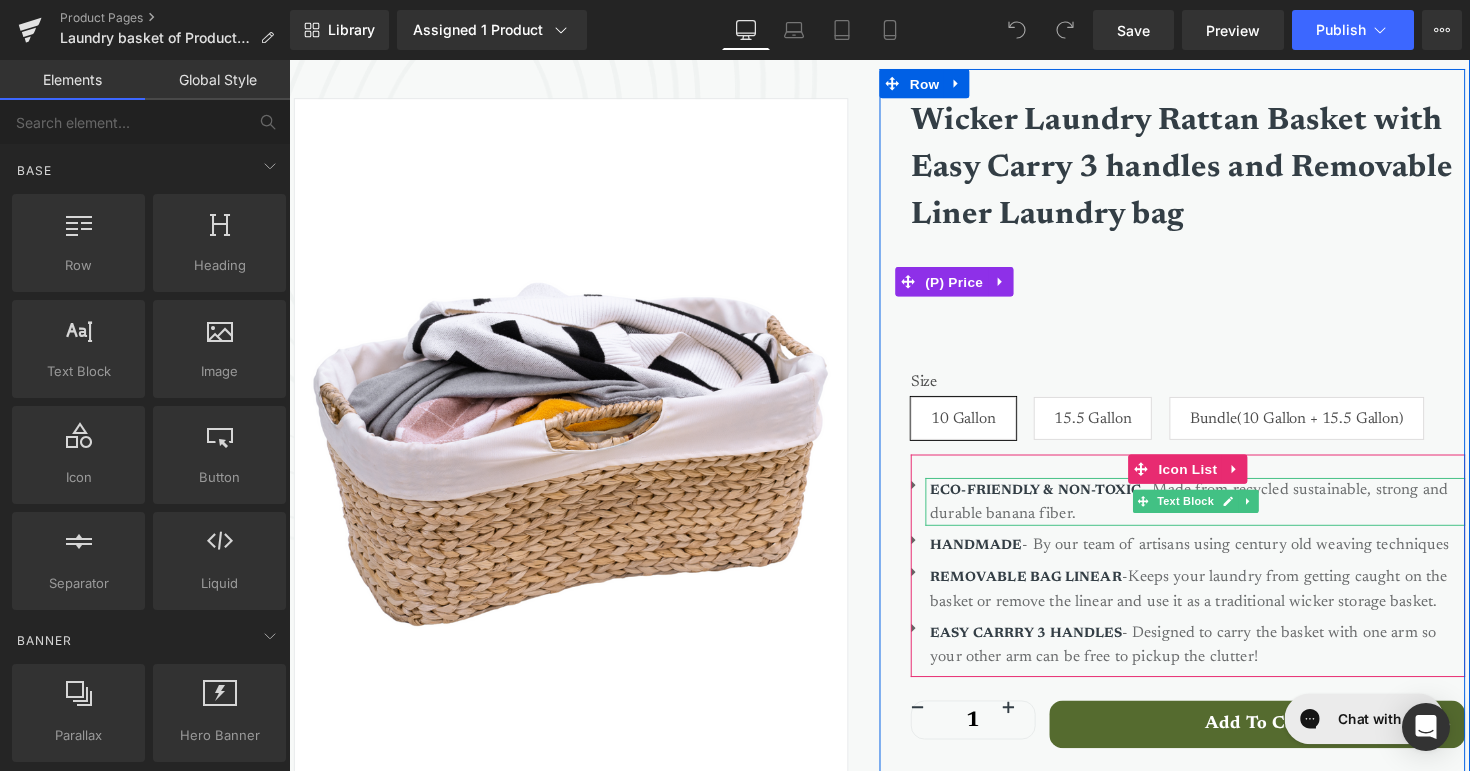 click on "ECO-FRIENDLY & NON-TOXIC  - Made from recycled sustainable, strong and durable banana fiber." at bounding box center [1220, 512] 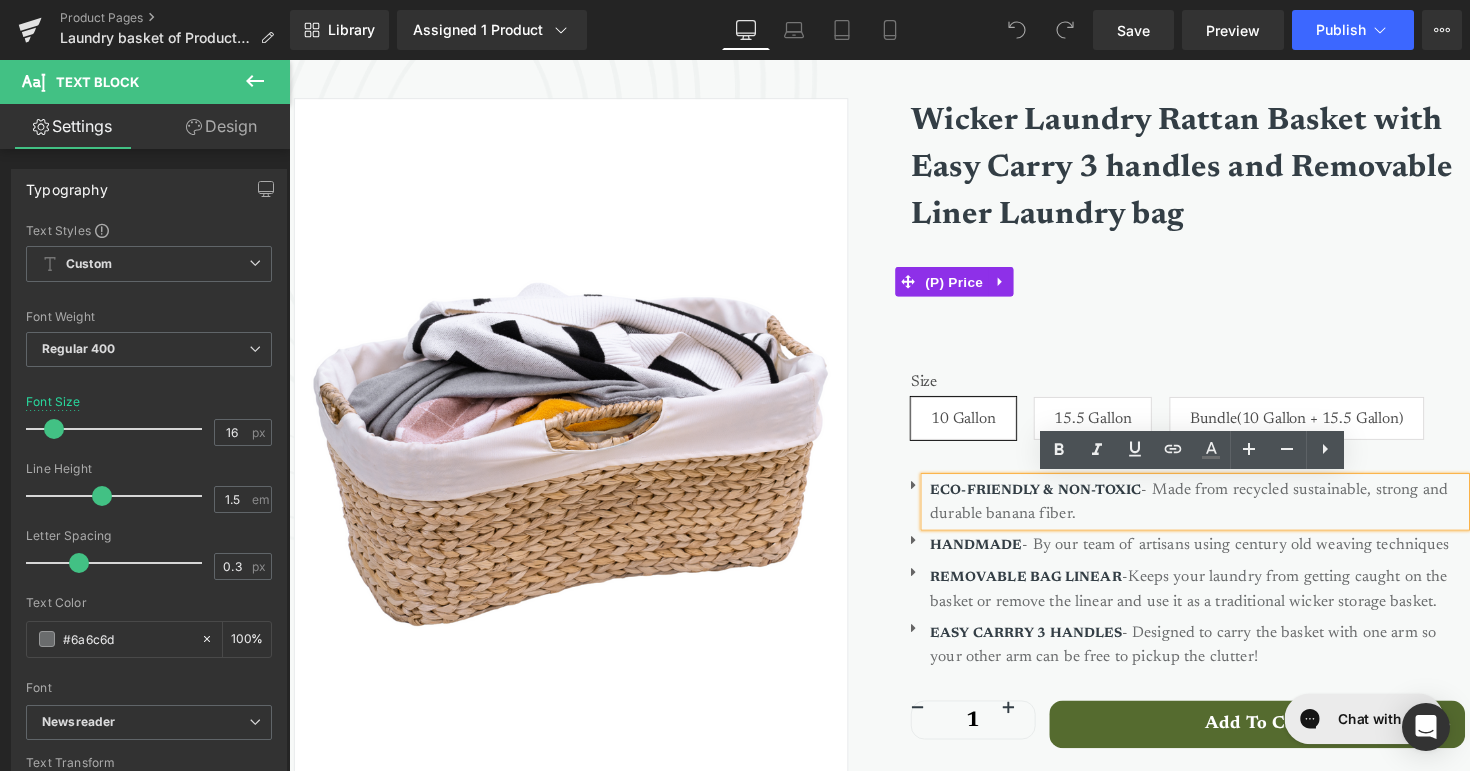 click on "ECO-FRIENDLY & NON-TOXIC  - Made from recycled sustainable, strong and durable banana fiber." at bounding box center (1220, 512) 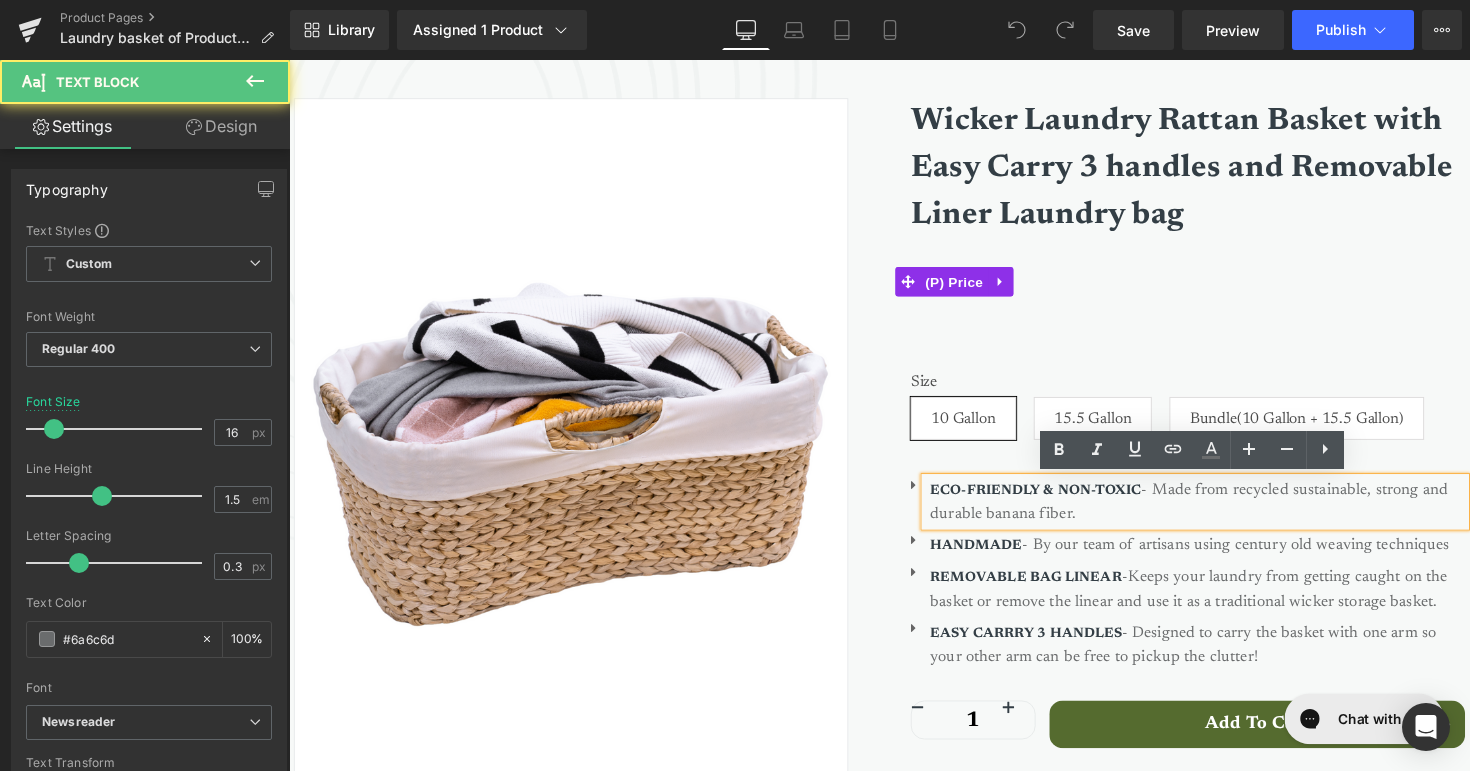 type 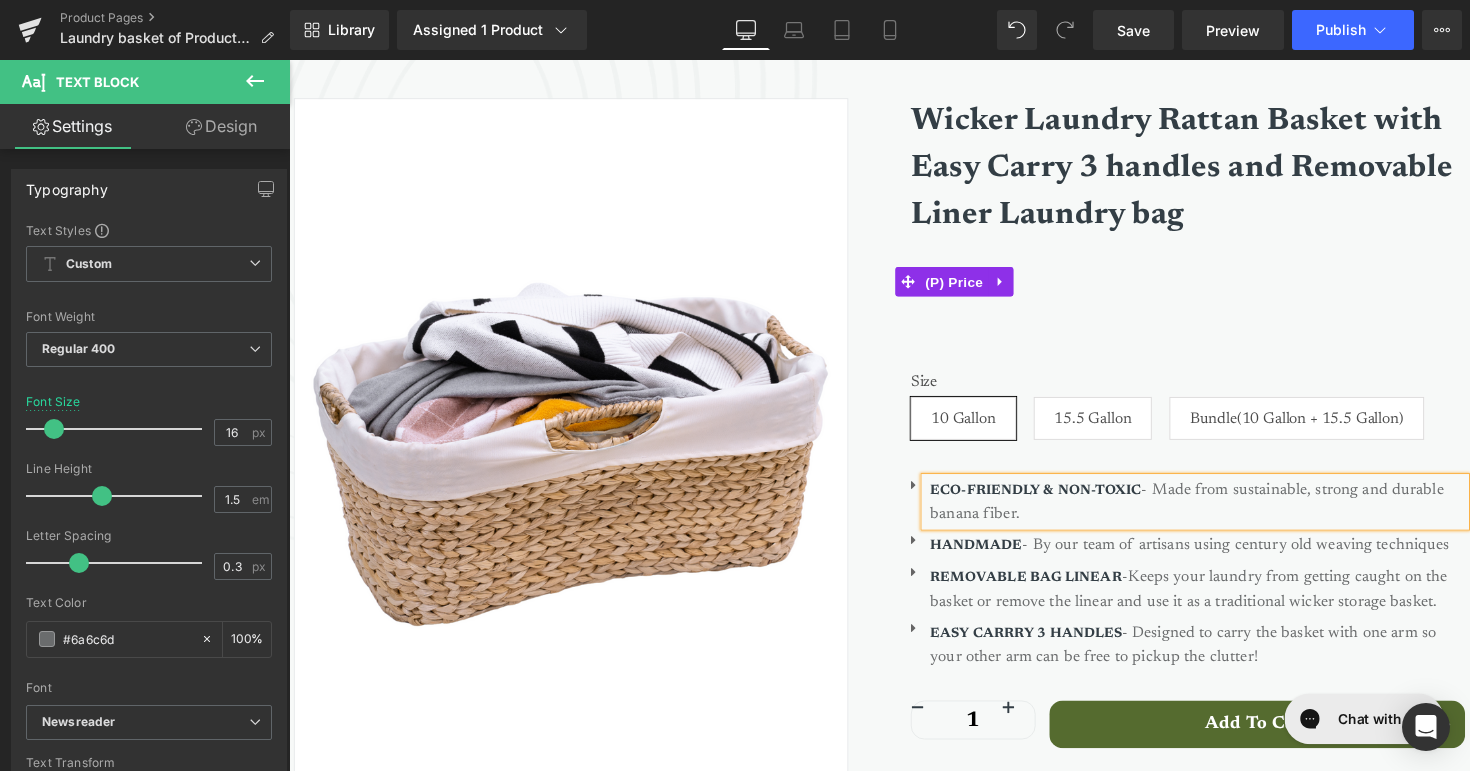 click on "ECO-FRIENDLY & NON-TOXIC  - Made from sustainable, strong and durable banana fiber." at bounding box center [1220, 512] 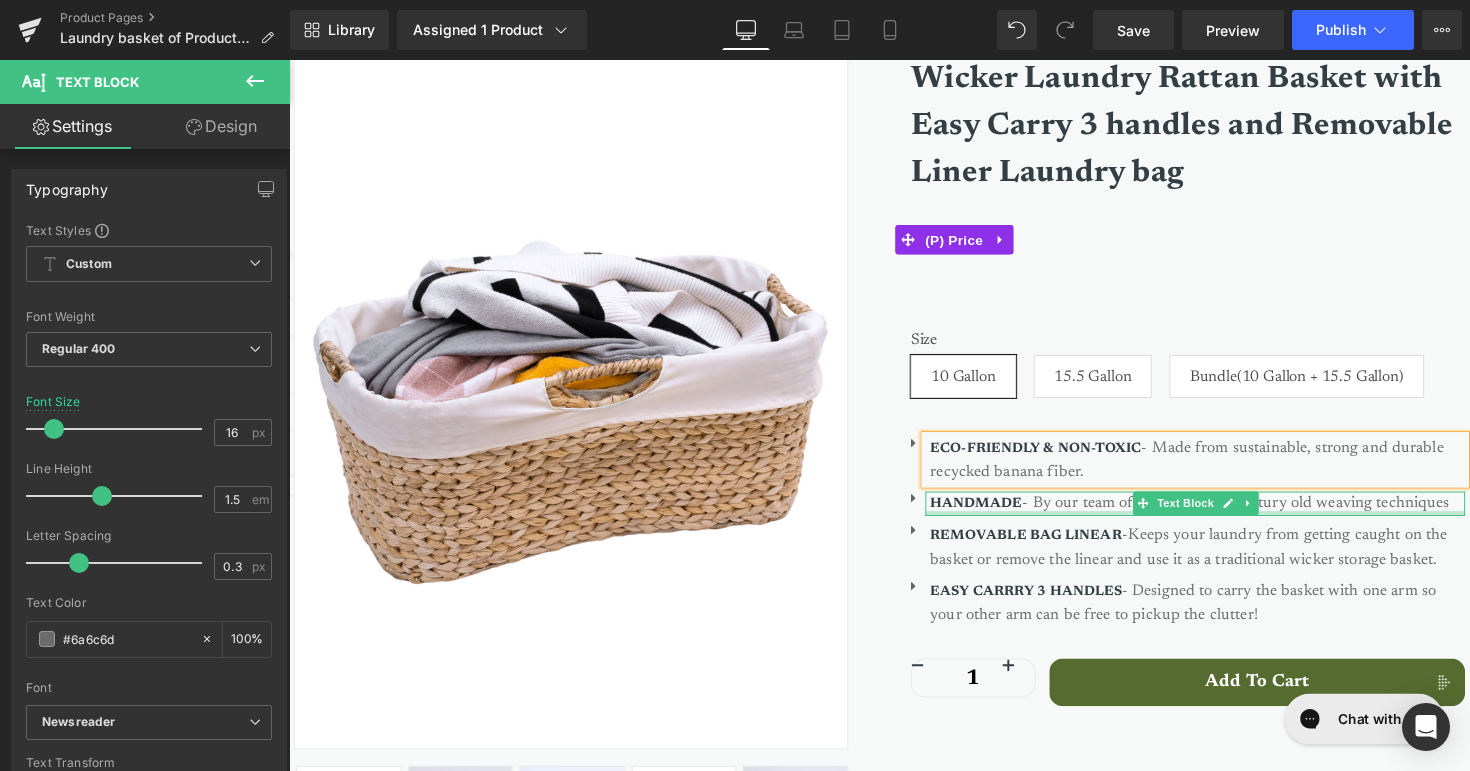 scroll, scrollTop: 294, scrollLeft: 0, axis: vertical 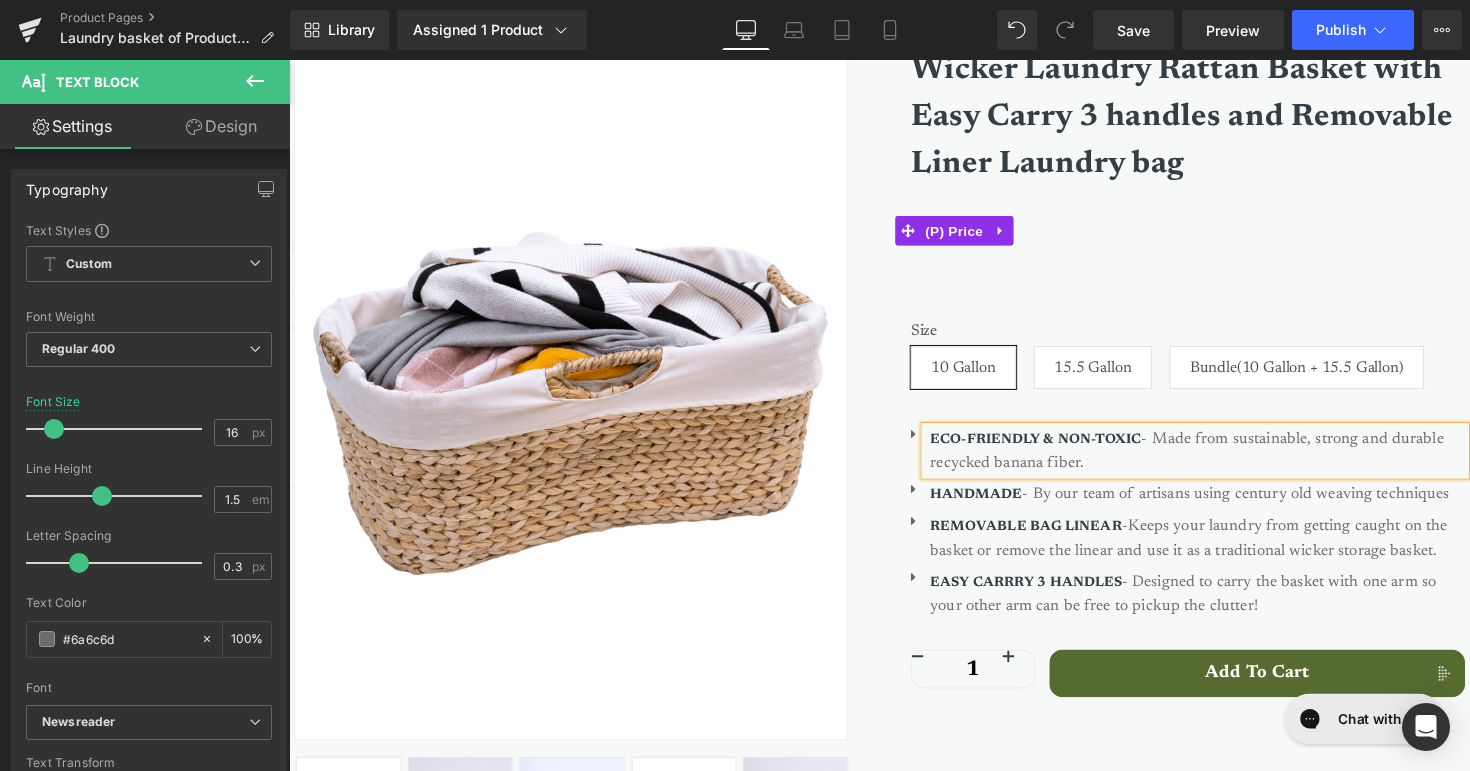 click on "ECO-FRIENDLY & NON-TOXIC  - Made from sustainable, strong and durable recycked banana fiber." at bounding box center (1220, 460) 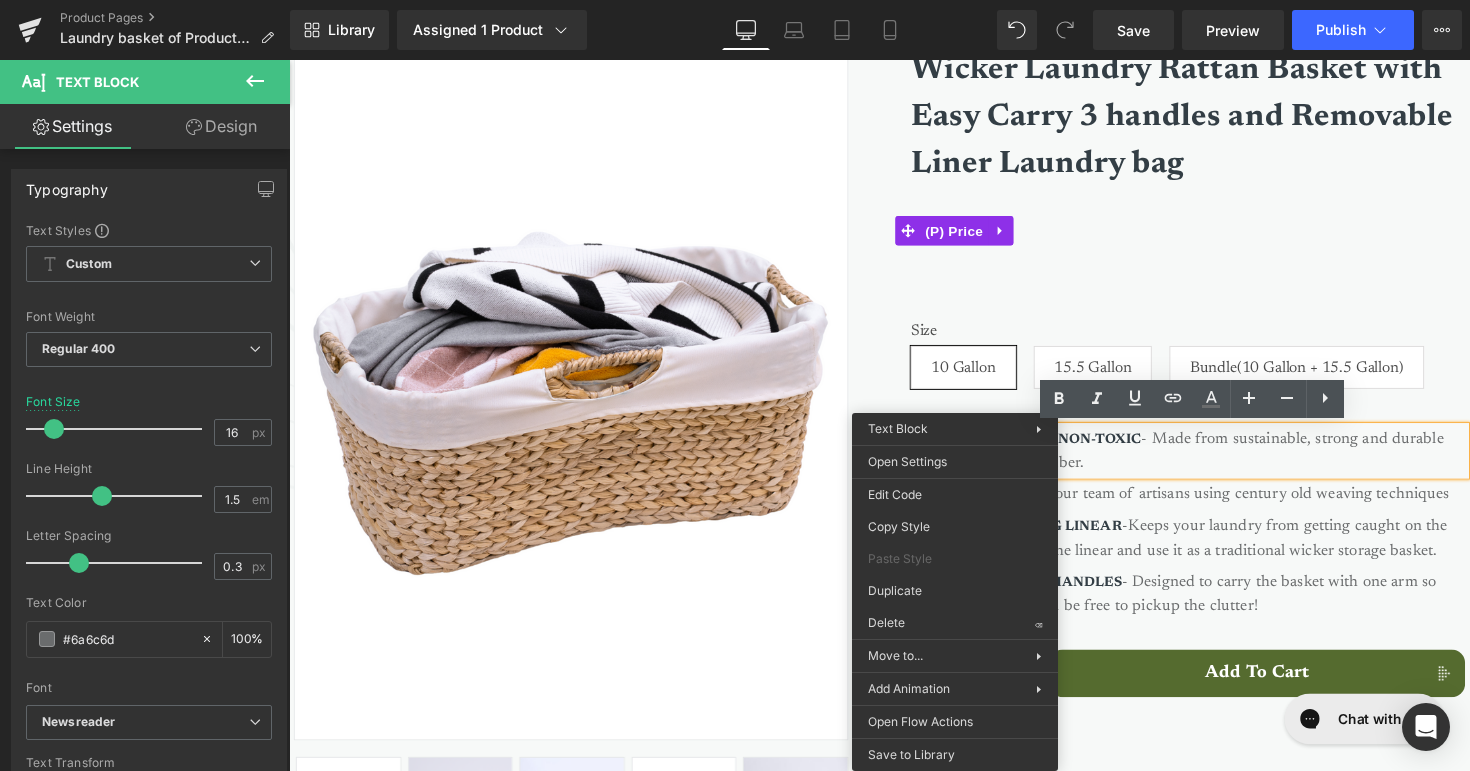 click on "ECO-FRIENDLY & NON-TOXIC  - Made from sustainable, strong and durable recycked banana fiber." at bounding box center [1220, 460] 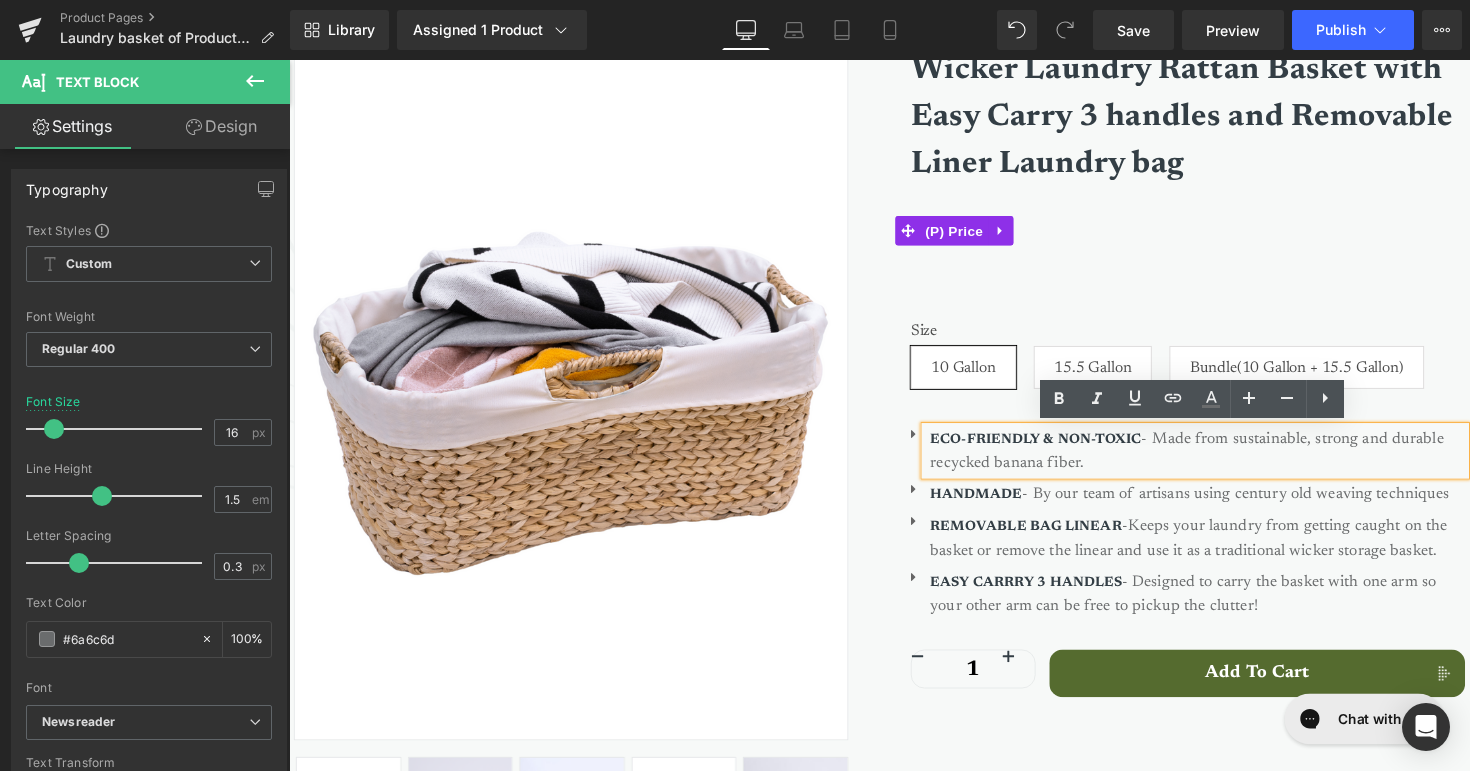 click on "ECO-FRIENDLY & NON-TOXIC  - Made from sustainable, strong and durable recycked banana fiber." at bounding box center (1220, 460) 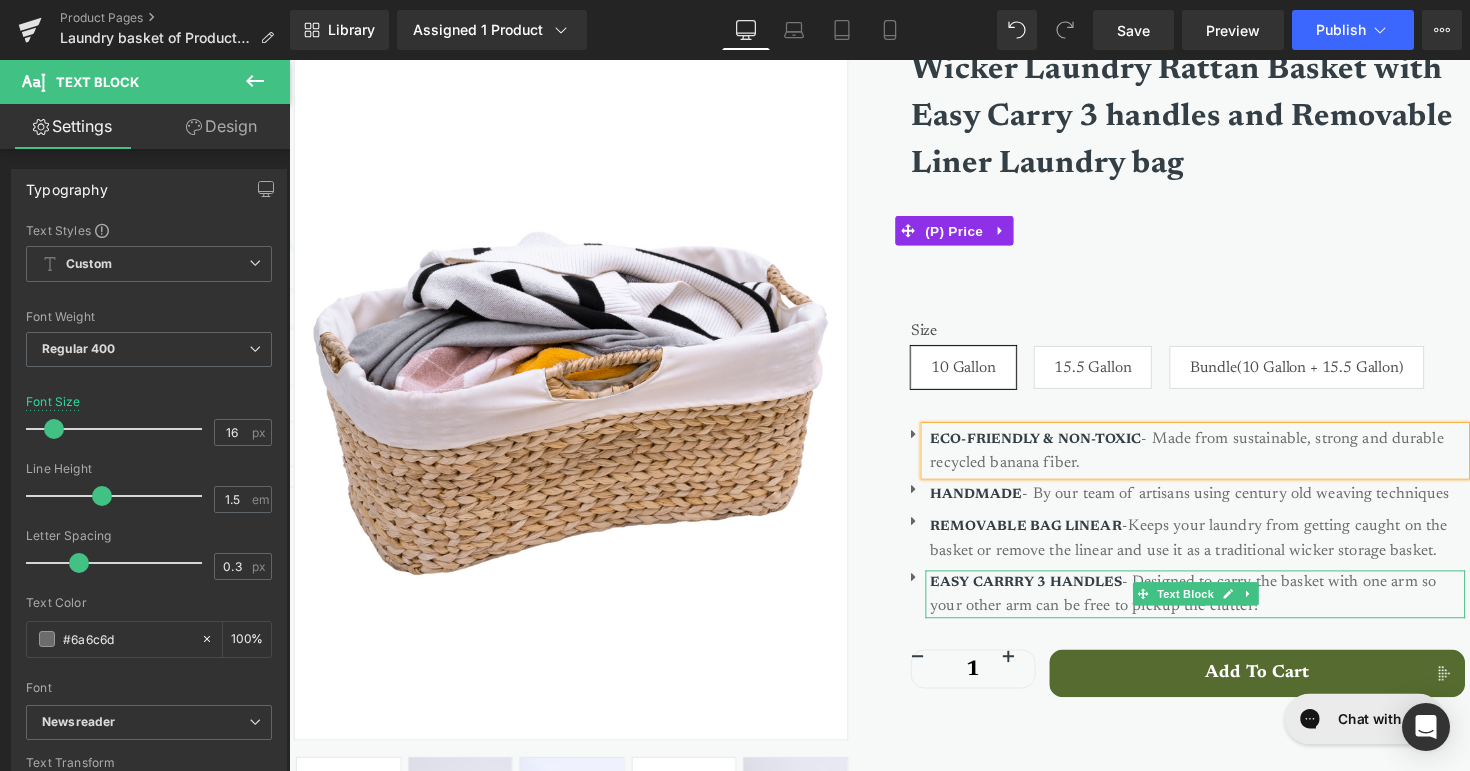 click on "EASY CARRRY 3 HANDLES  - Designed to carry the basket with one arm so your other arm can be free to pickup the clutter!" at bounding box center (1220, 607) 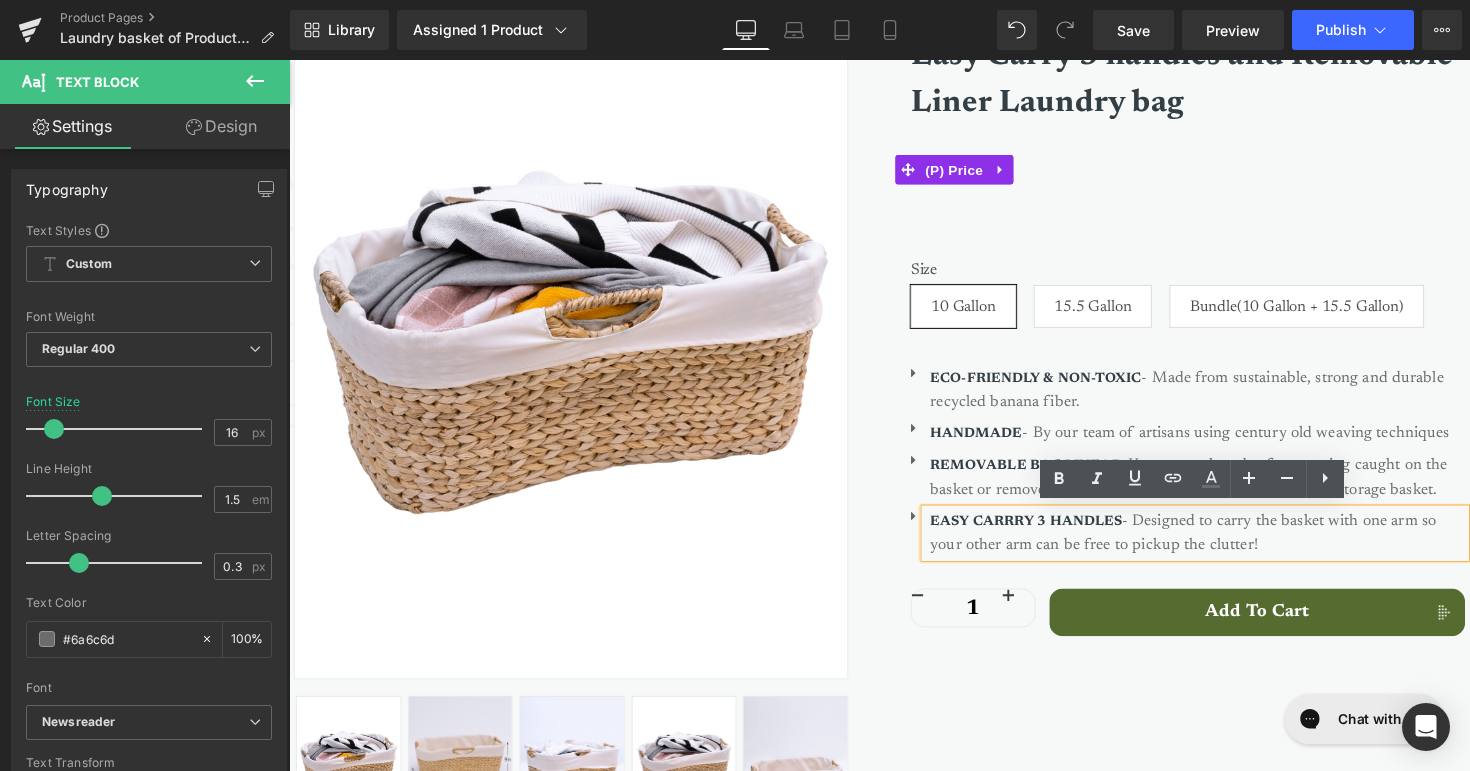 scroll, scrollTop: 398, scrollLeft: 0, axis: vertical 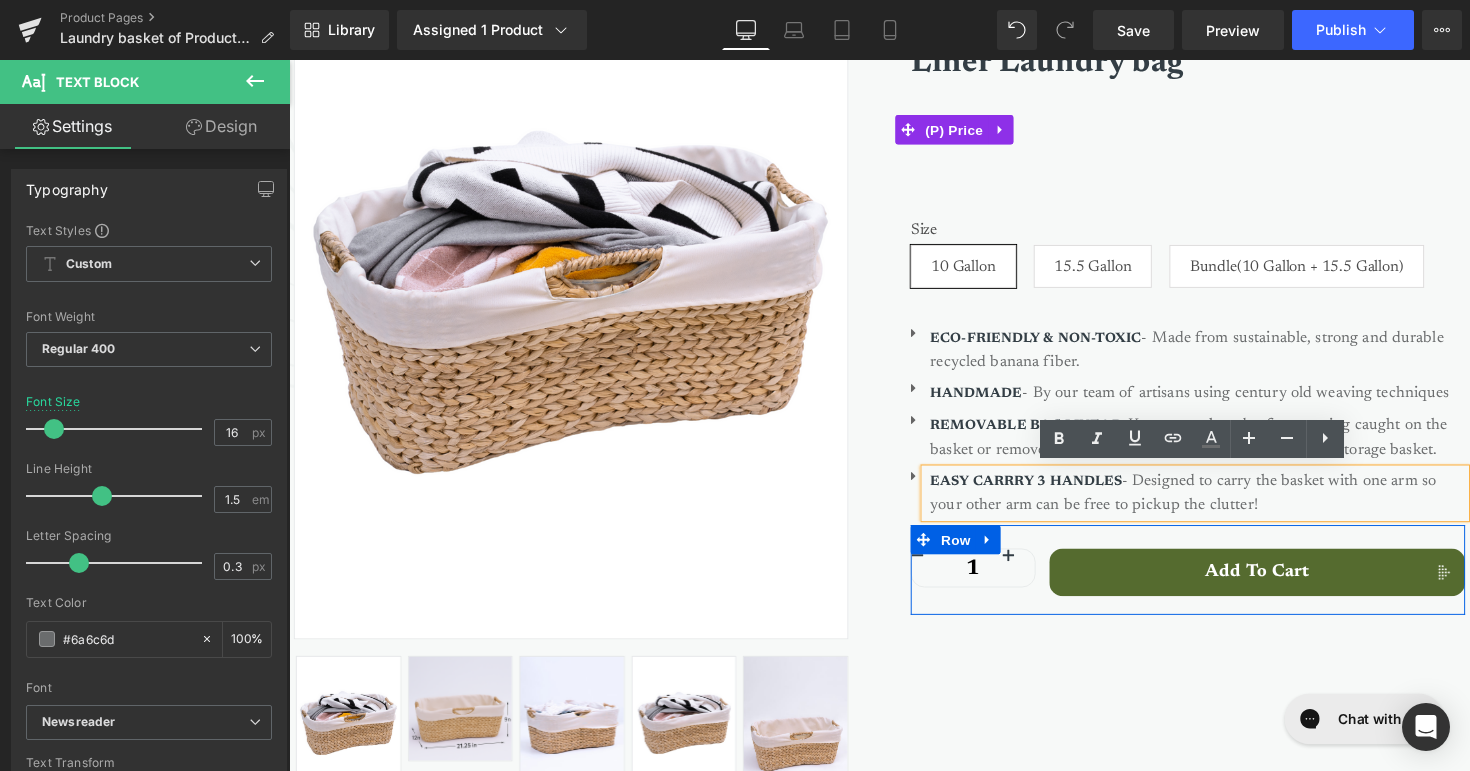 click on "Sale Off
(P) Image
‹" at bounding box center [894, 360] 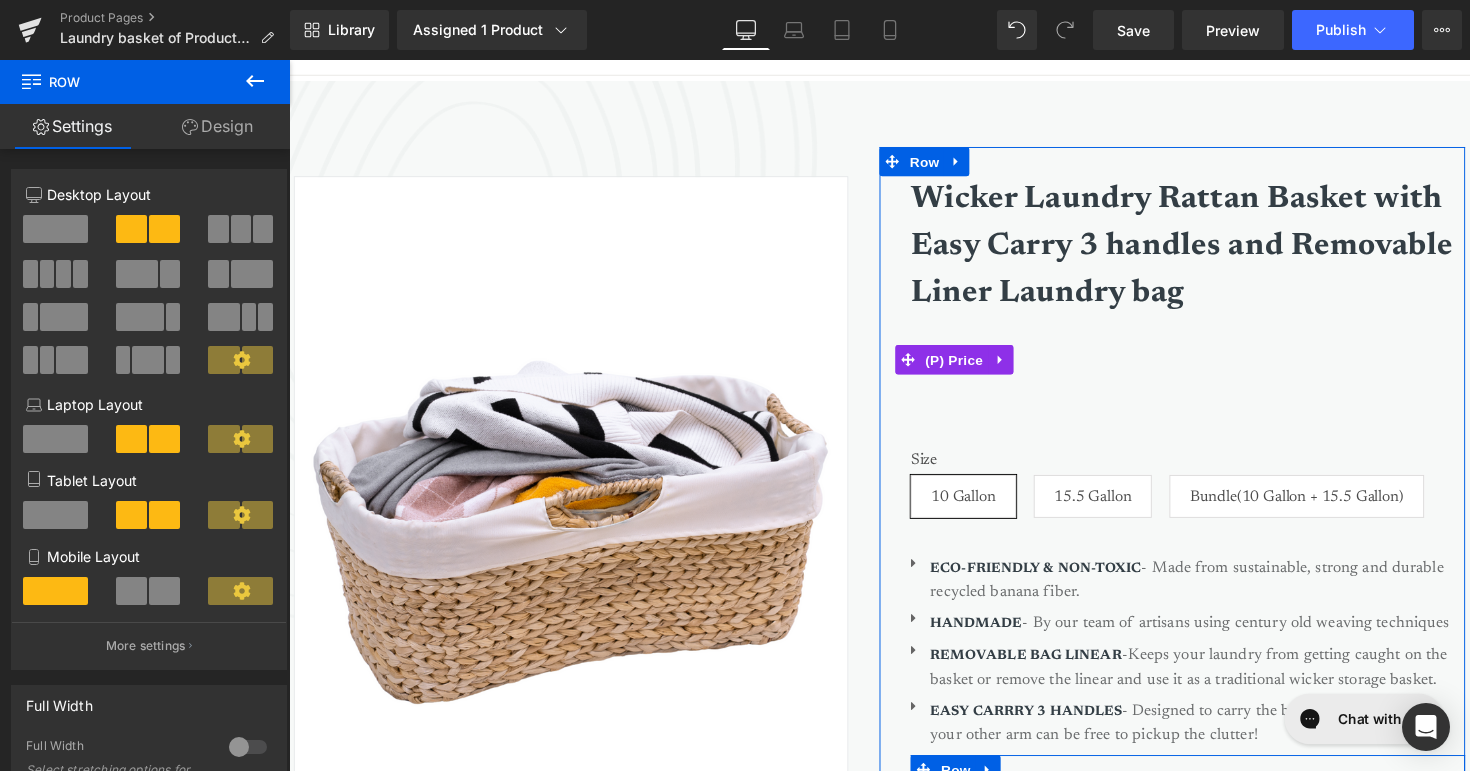 scroll, scrollTop: 86, scrollLeft: 0, axis: vertical 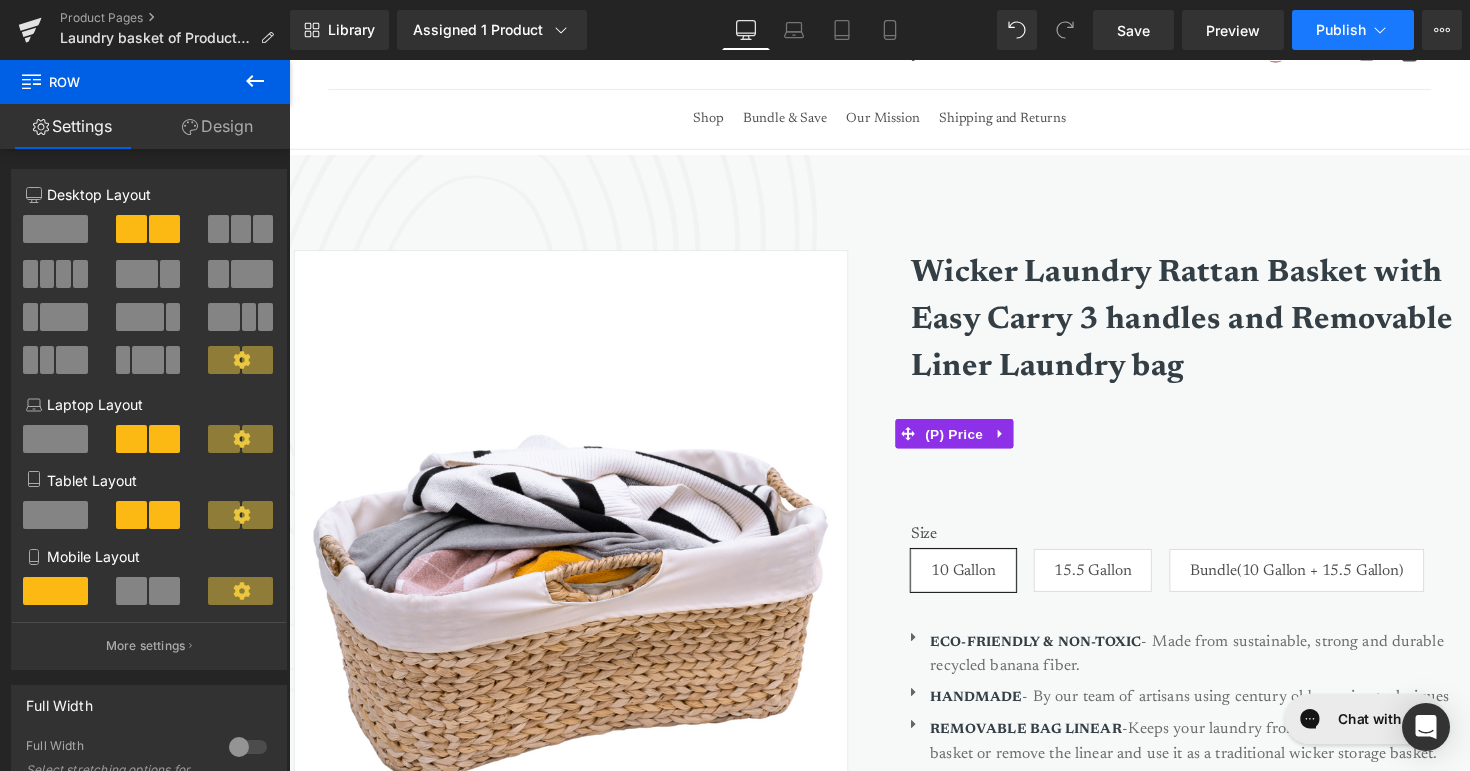 click on "Publish" at bounding box center [1341, 30] 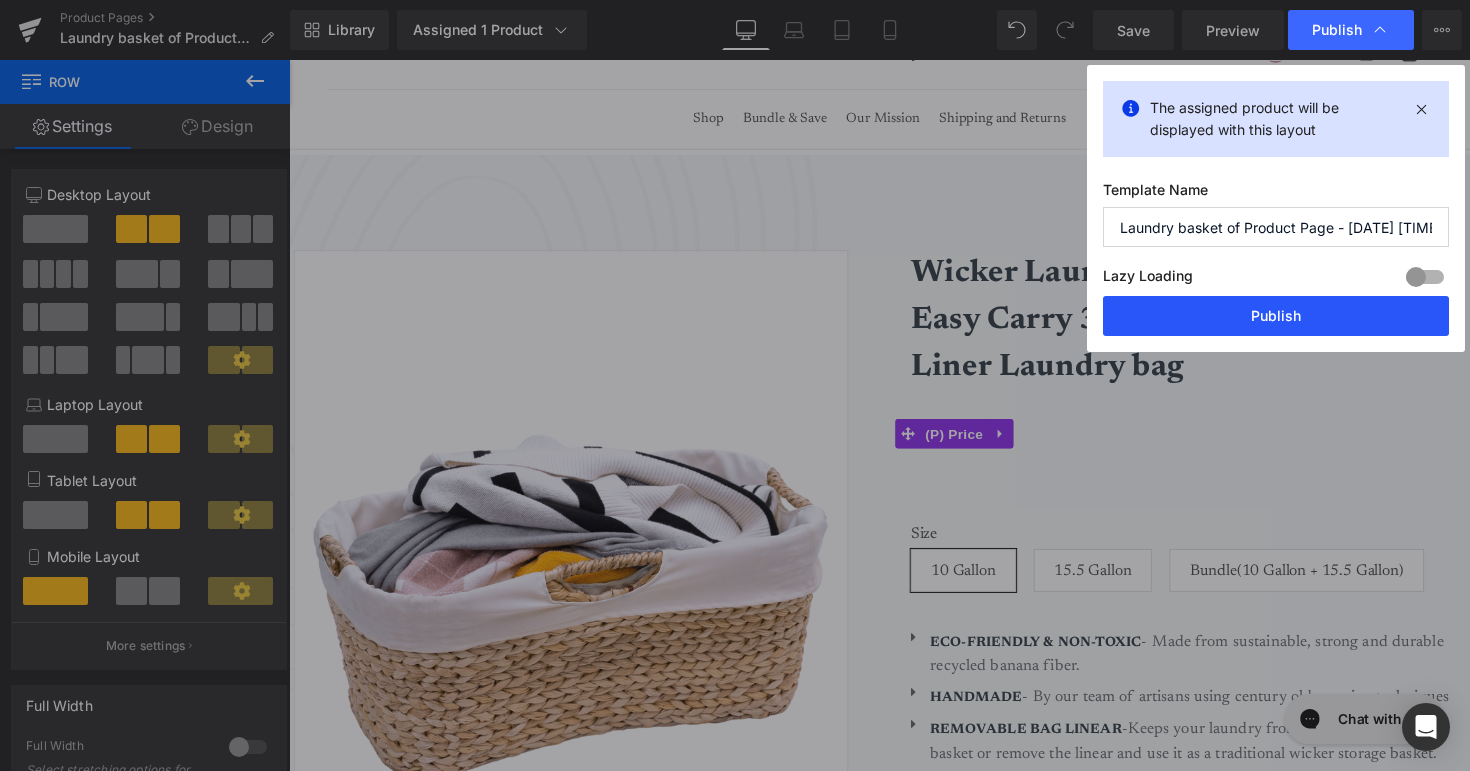 click on "Publish" at bounding box center [1276, 316] 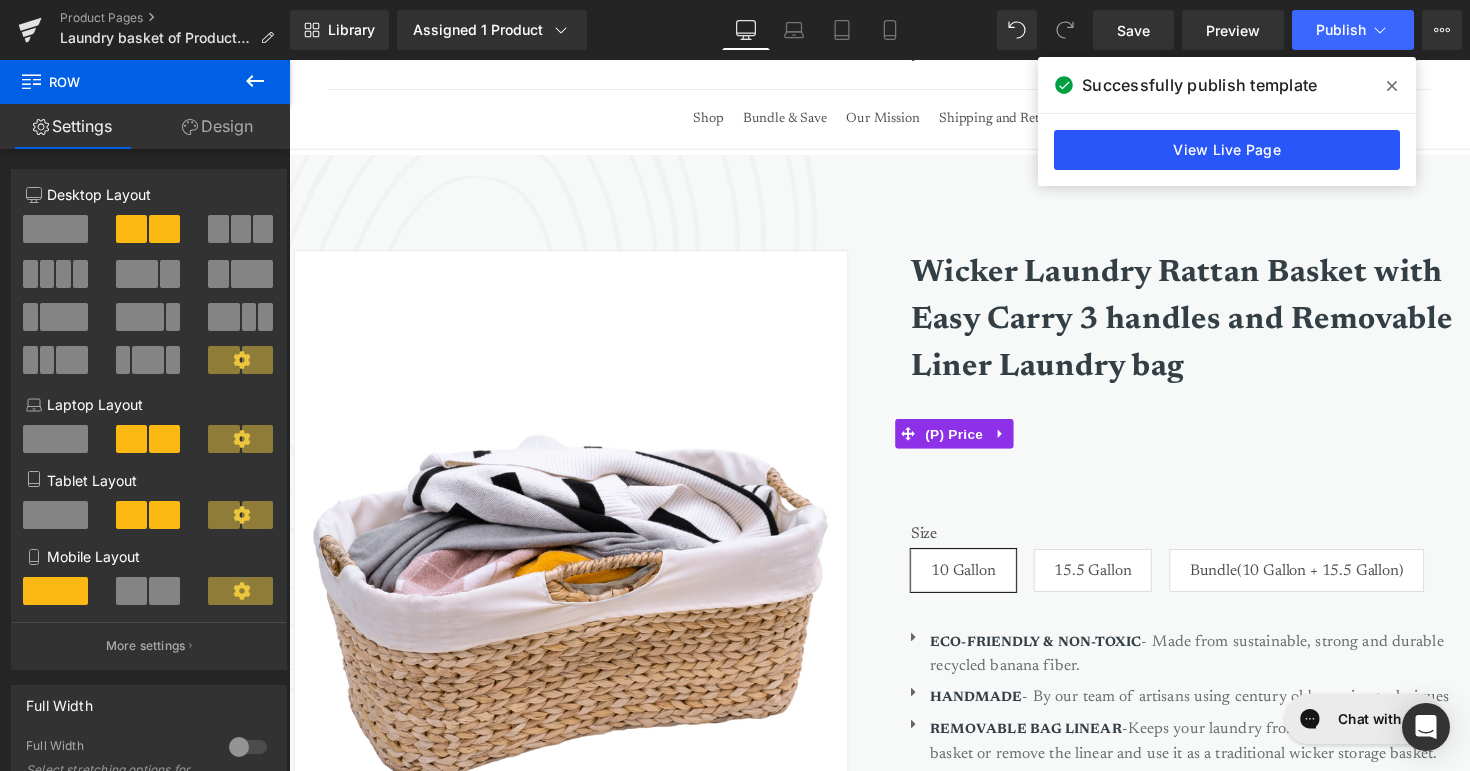 click on "View Live Page" at bounding box center (1227, 150) 